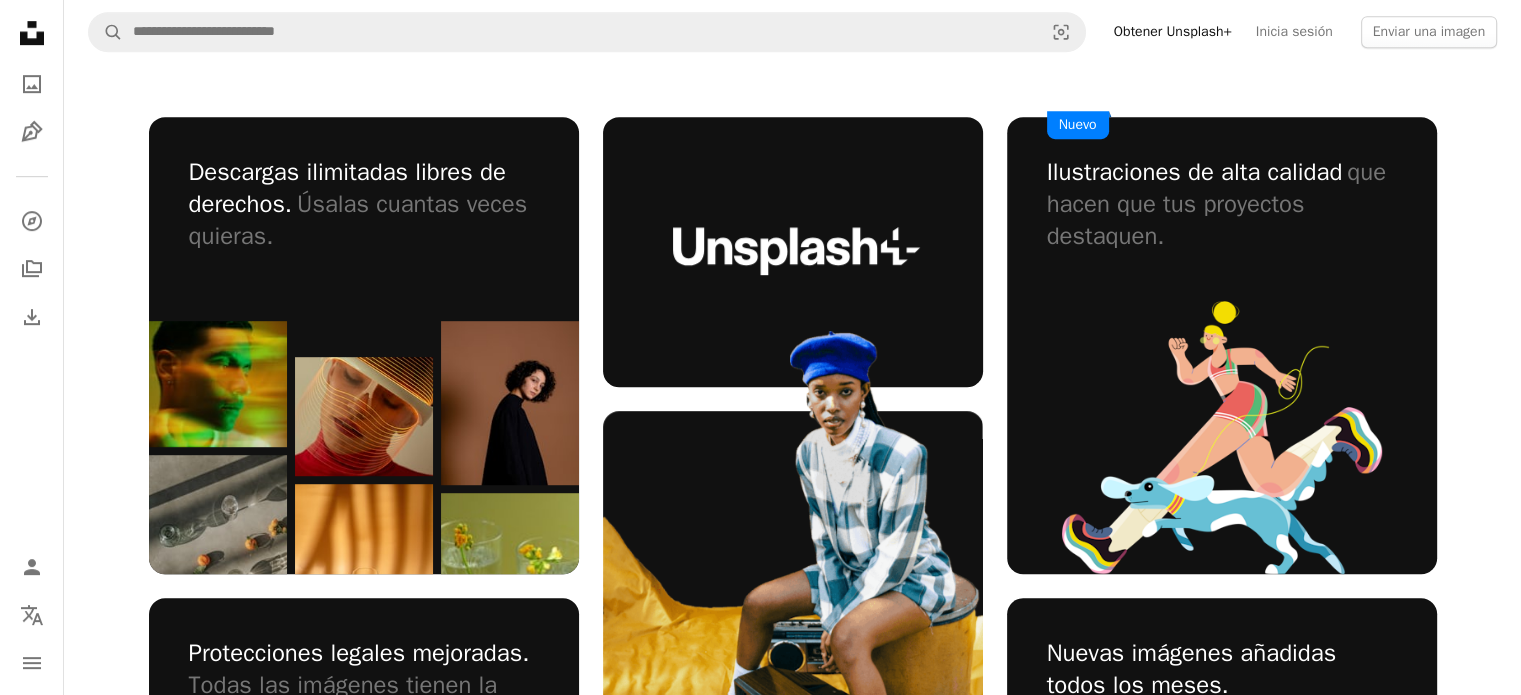scroll, scrollTop: 1100, scrollLeft: 0, axis: vertical 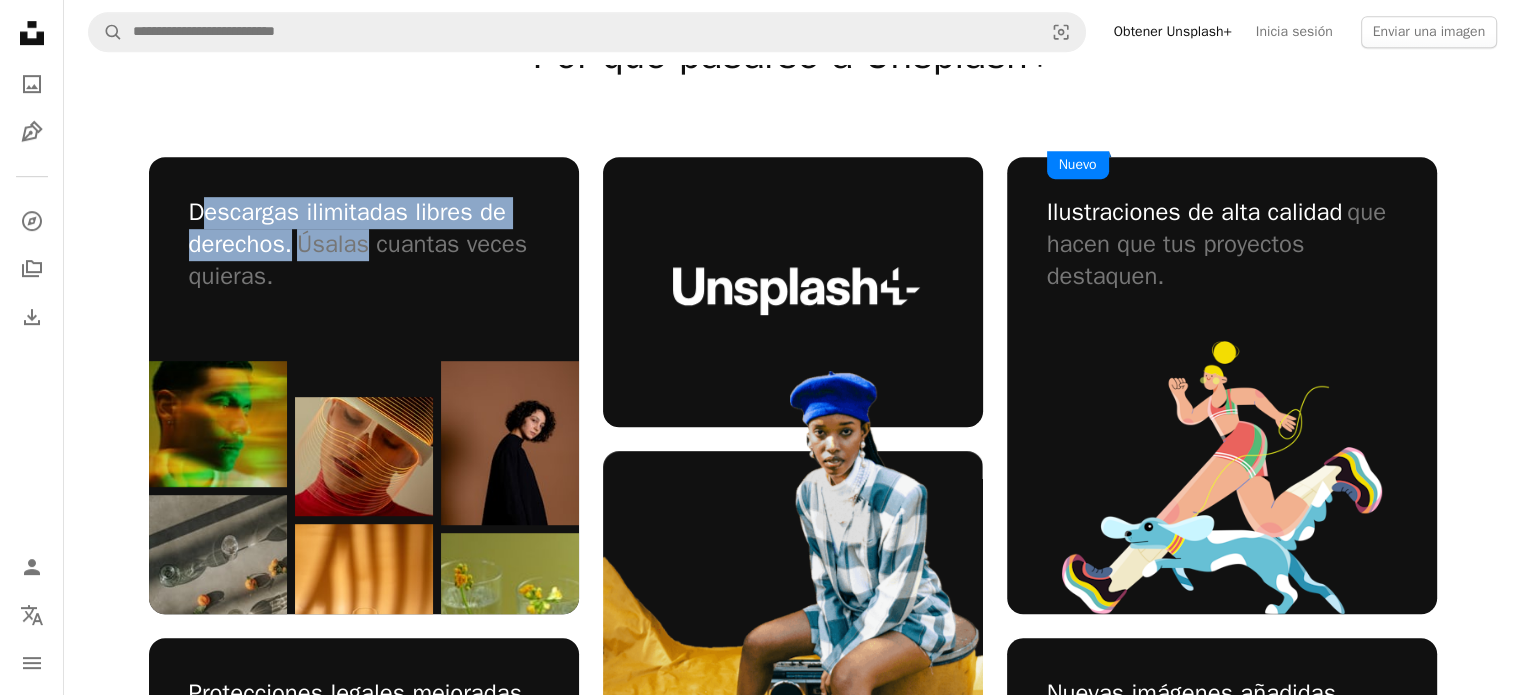 drag, startPoint x: 208, startPoint y: 227, endPoint x: 366, endPoint y: 251, distance: 159.8124 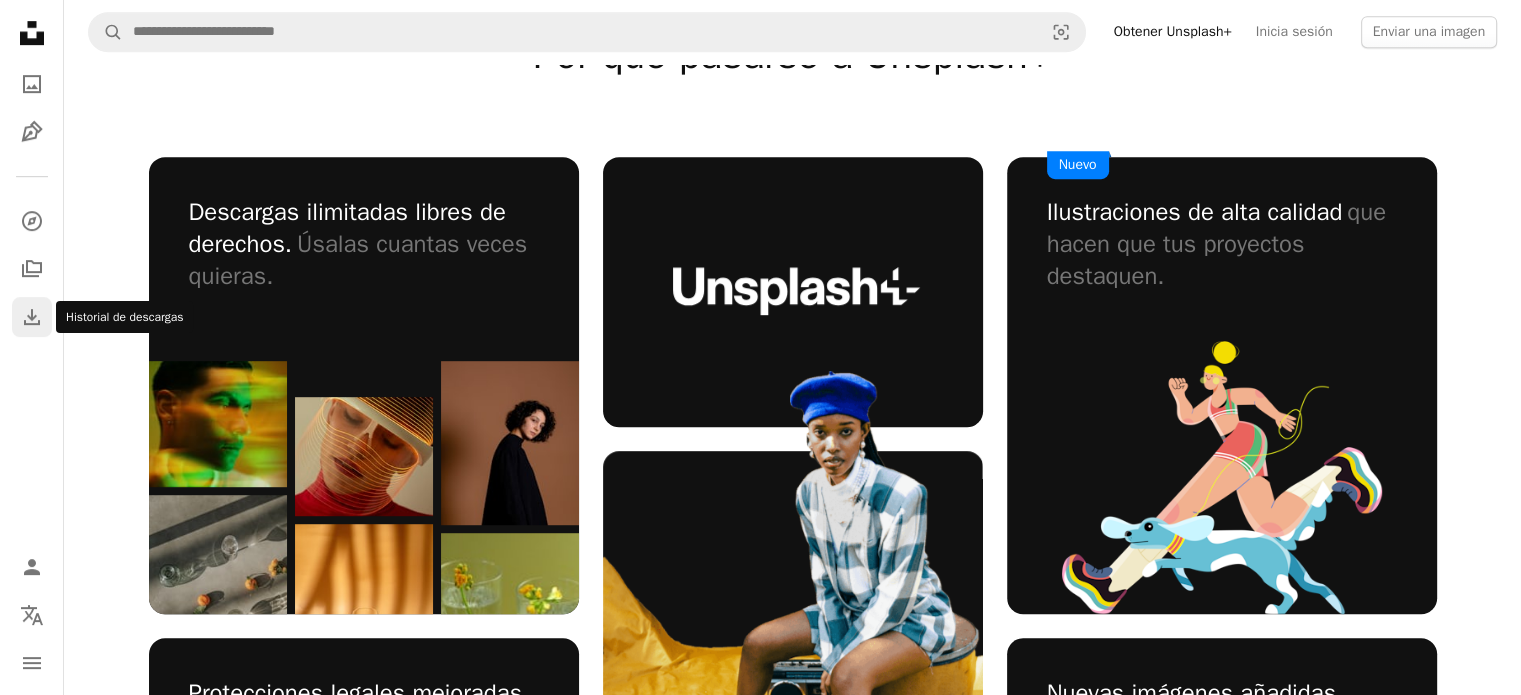 click on "Download" 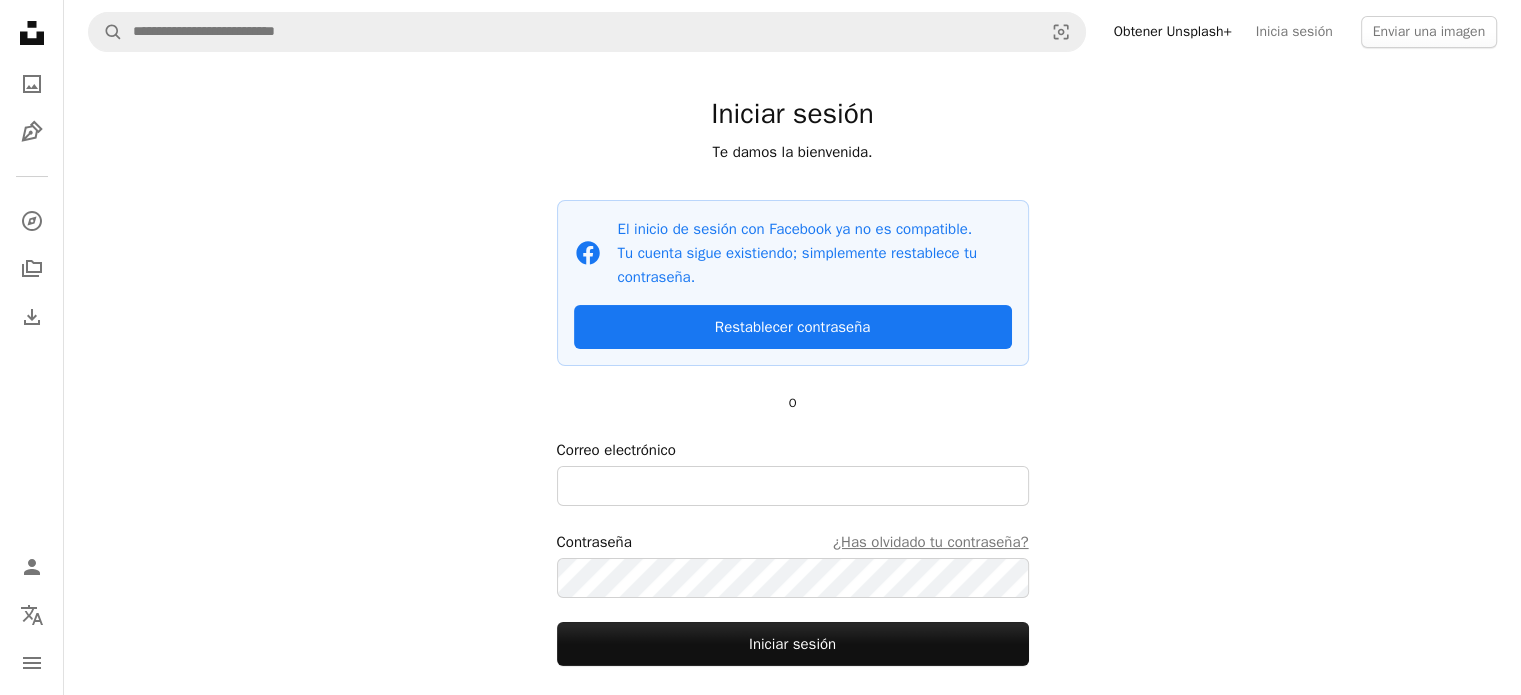 scroll, scrollTop: 0, scrollLeft: 0, axis: both 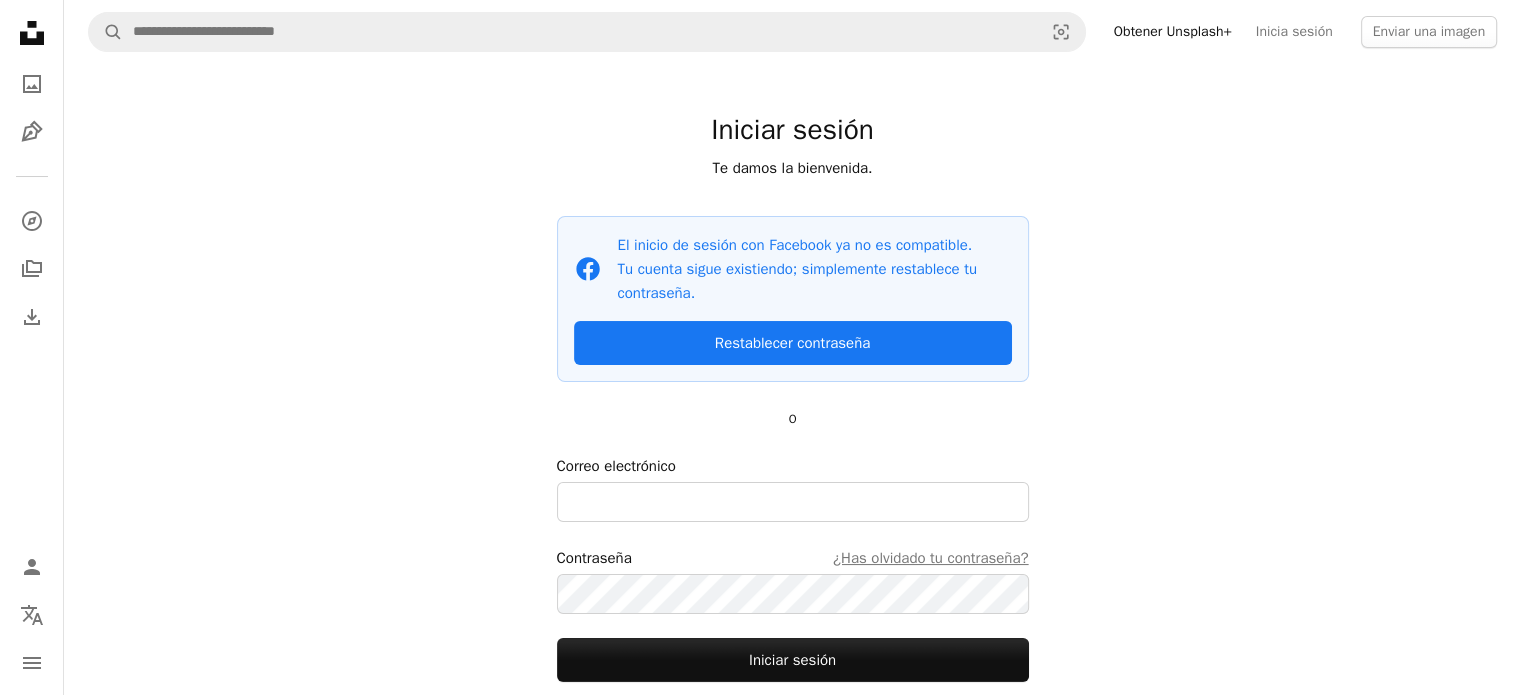 click on "Unsplash logo Página de inicio de Unsplash" 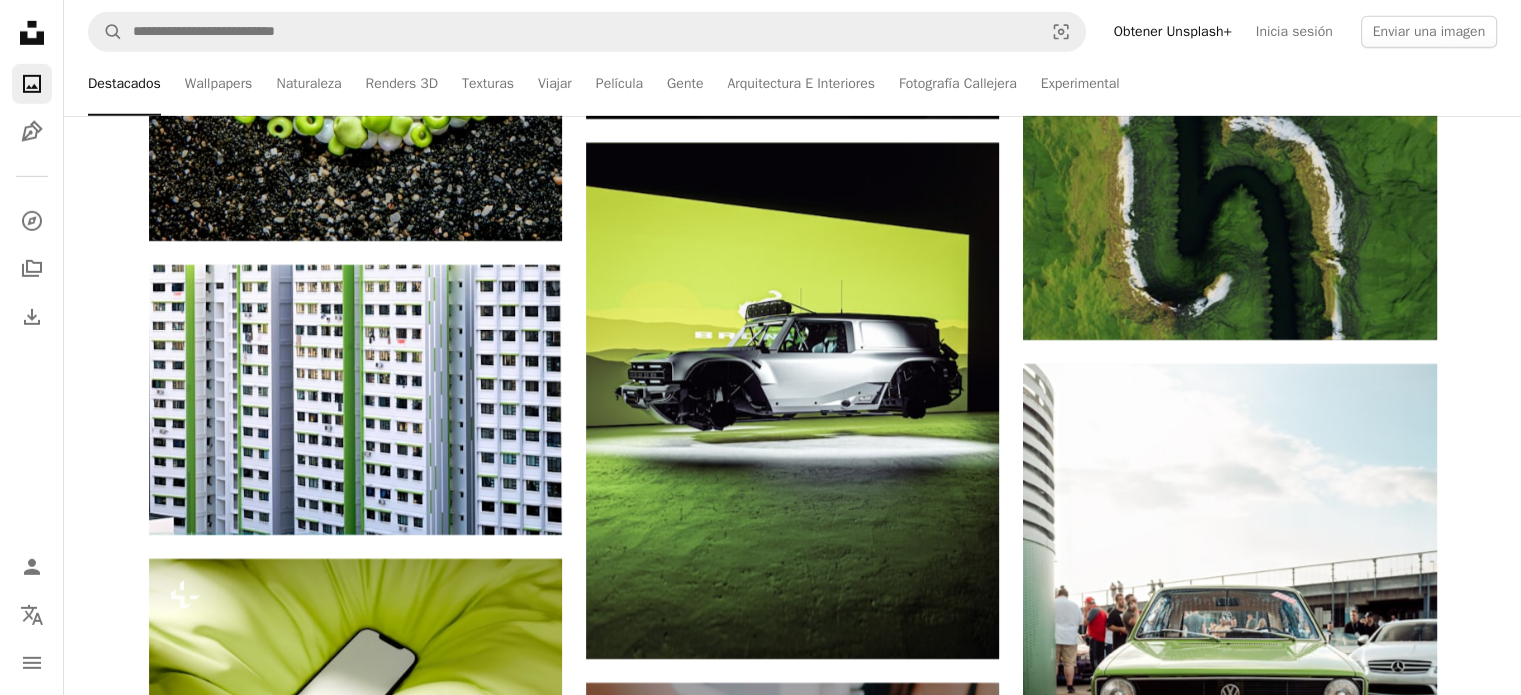 scroll, scrollTop: 21600, scrollLeft: 0, axis: vertical 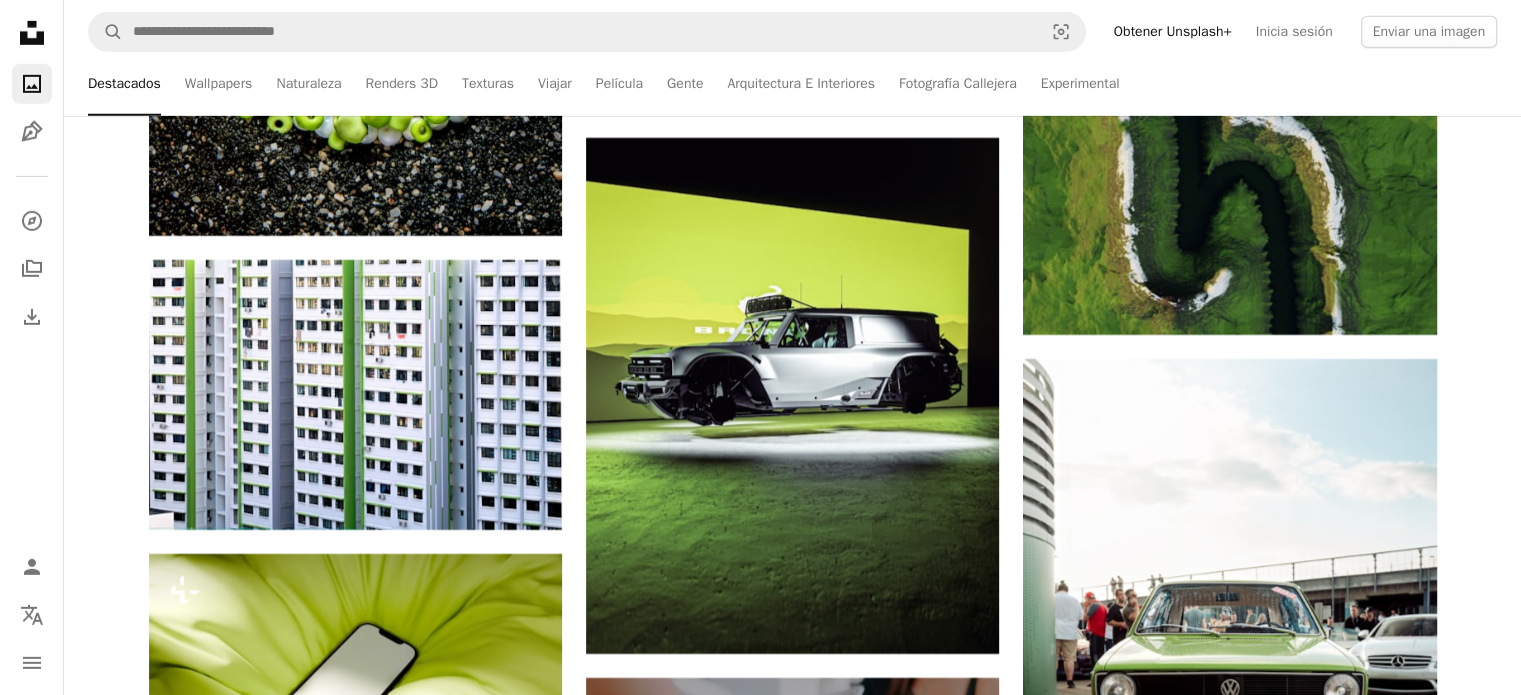 click on "Obtener Unsplash+" at bounding box center [1173, 32] 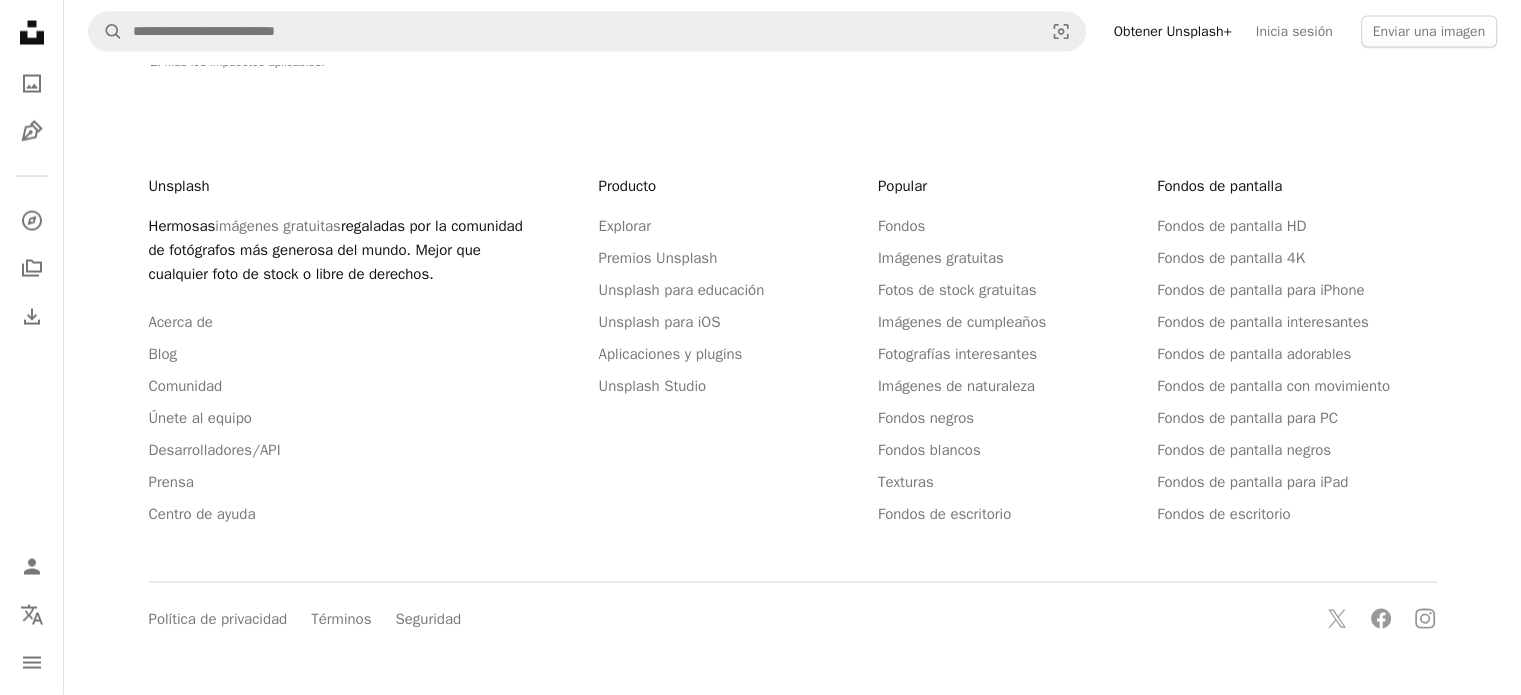 scroll, scrollTop: 0, scrollLeft: 0, axis: both 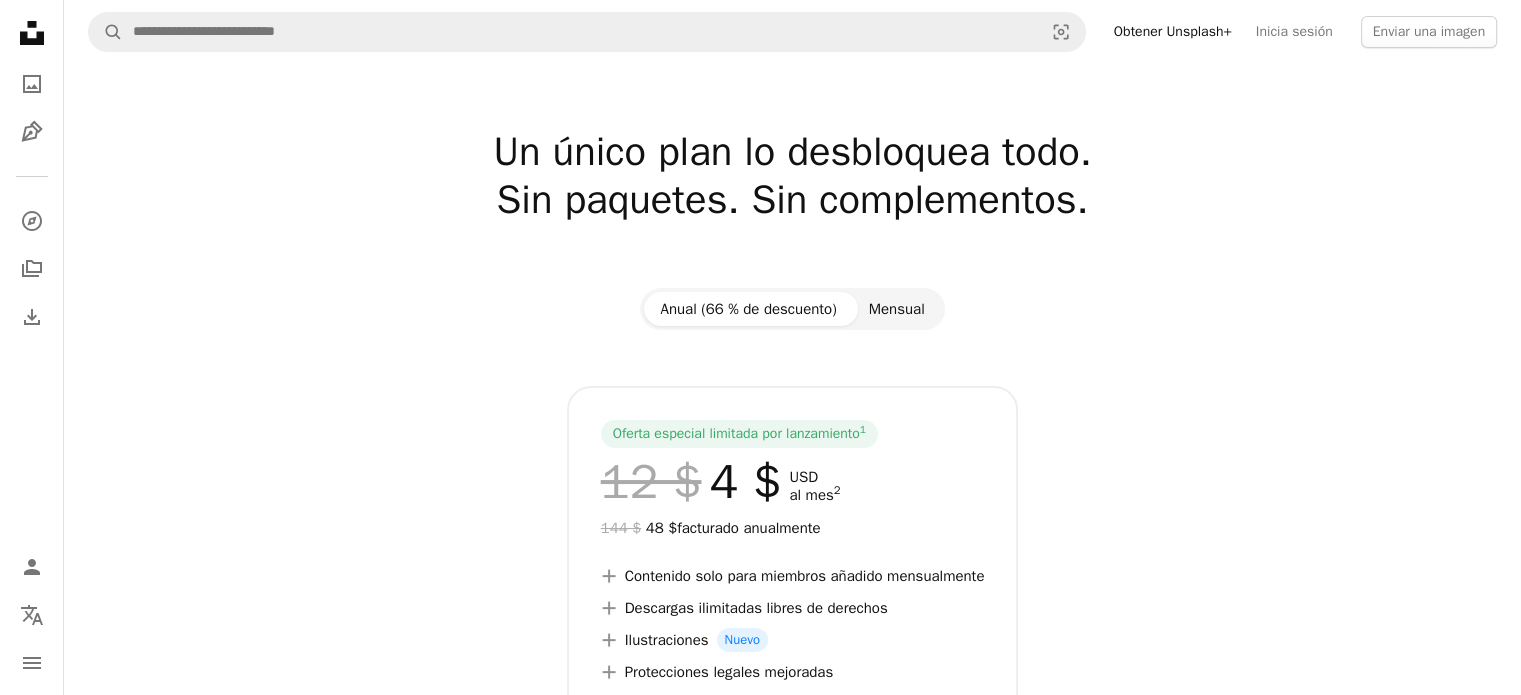 click on "Mensual" at bounding box center (897, 309) 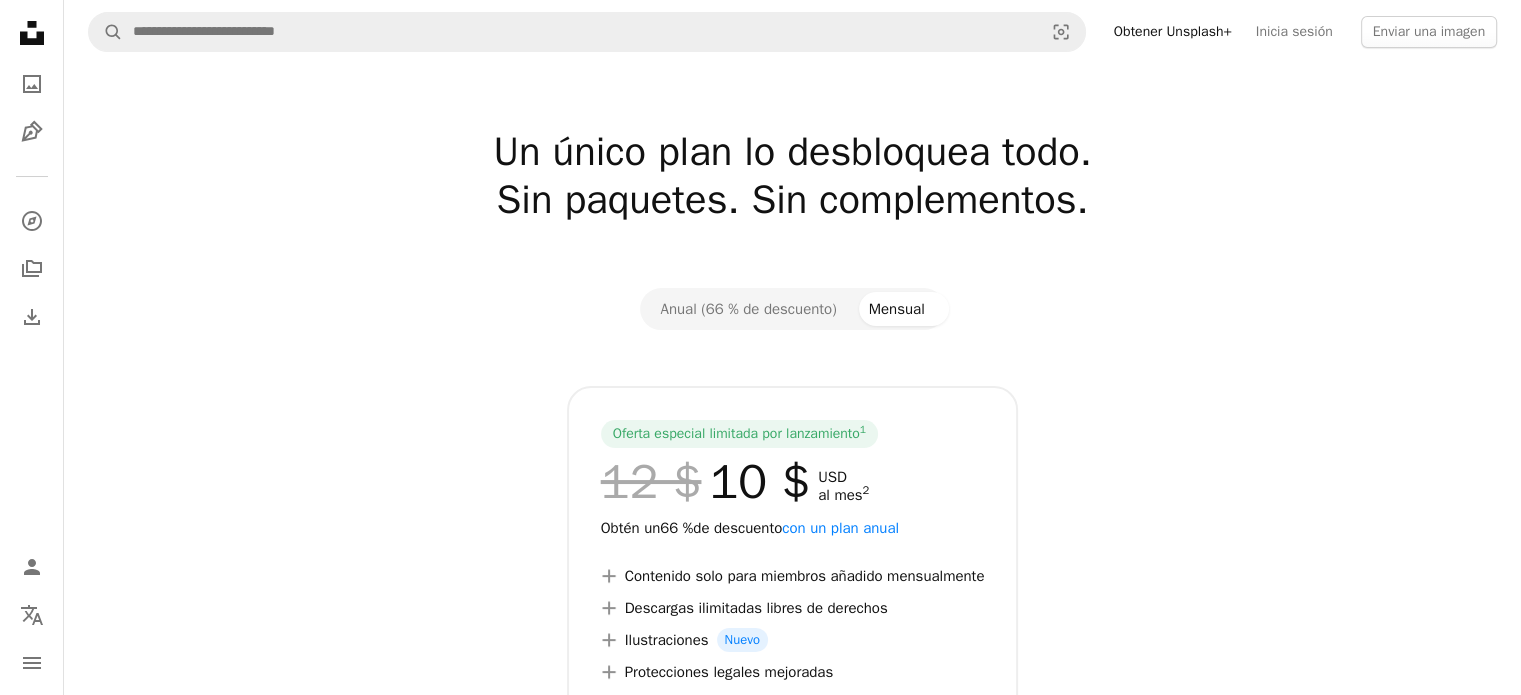 click on "Anual (66 % de descuento) Mensual" at bounding box center [792, 309] 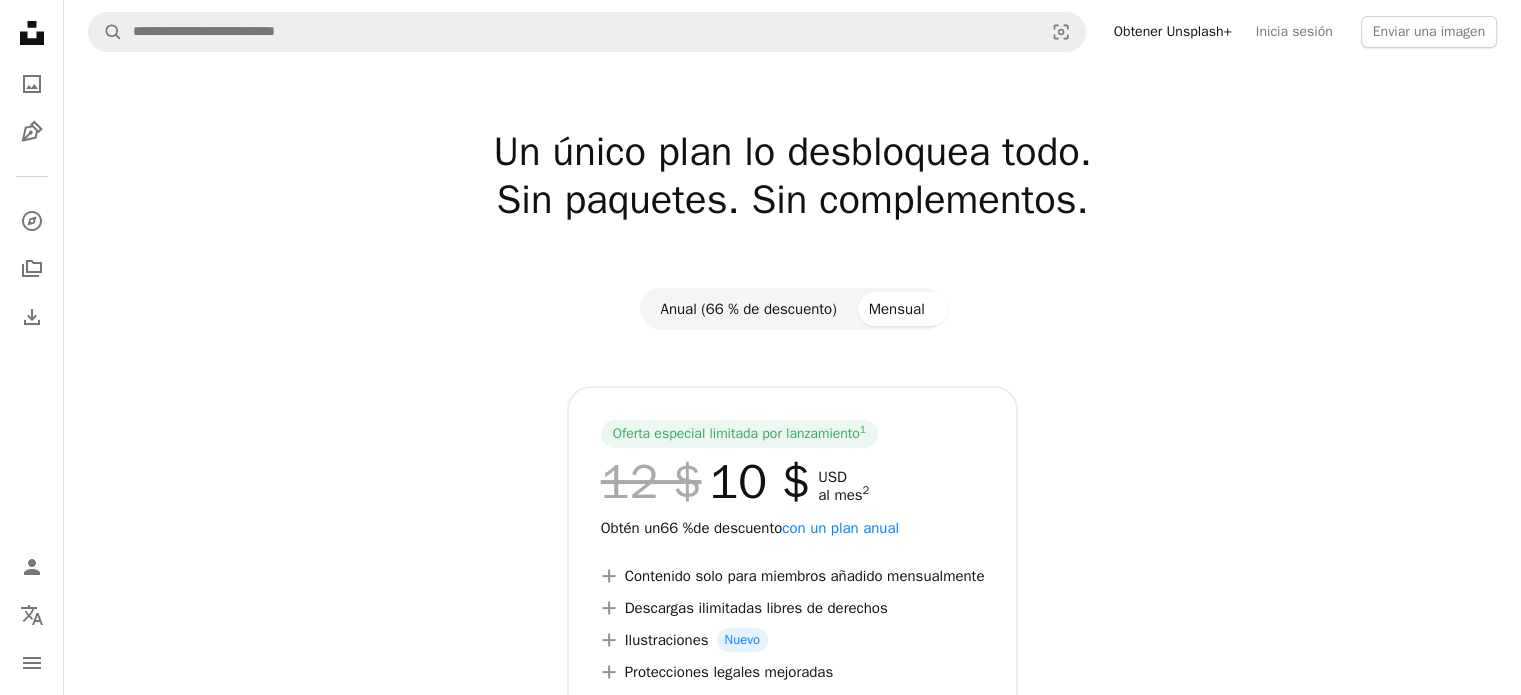 click on "Anual (66 % de descuento)" at bounding box center [748, 309] 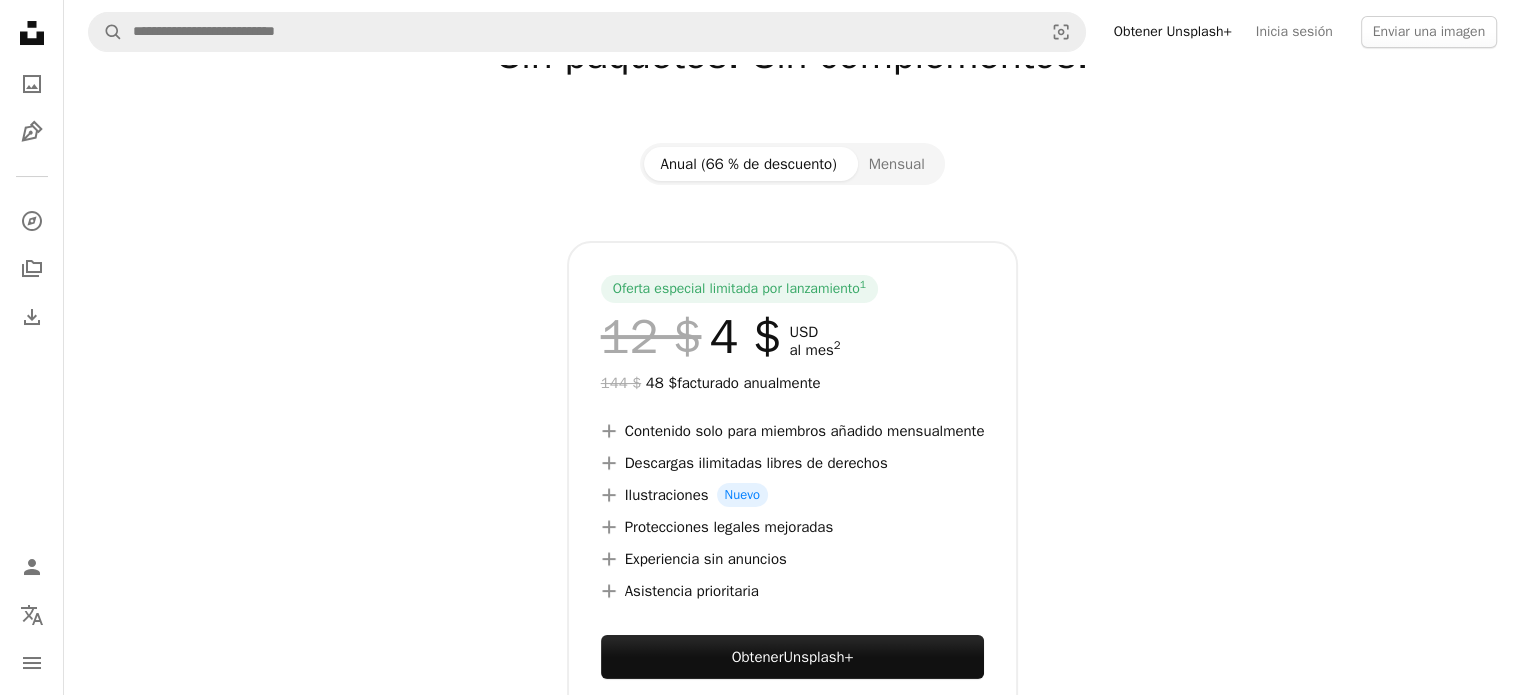scroll, scrollTop: 400, scrollLeft: 0, axis: vertical 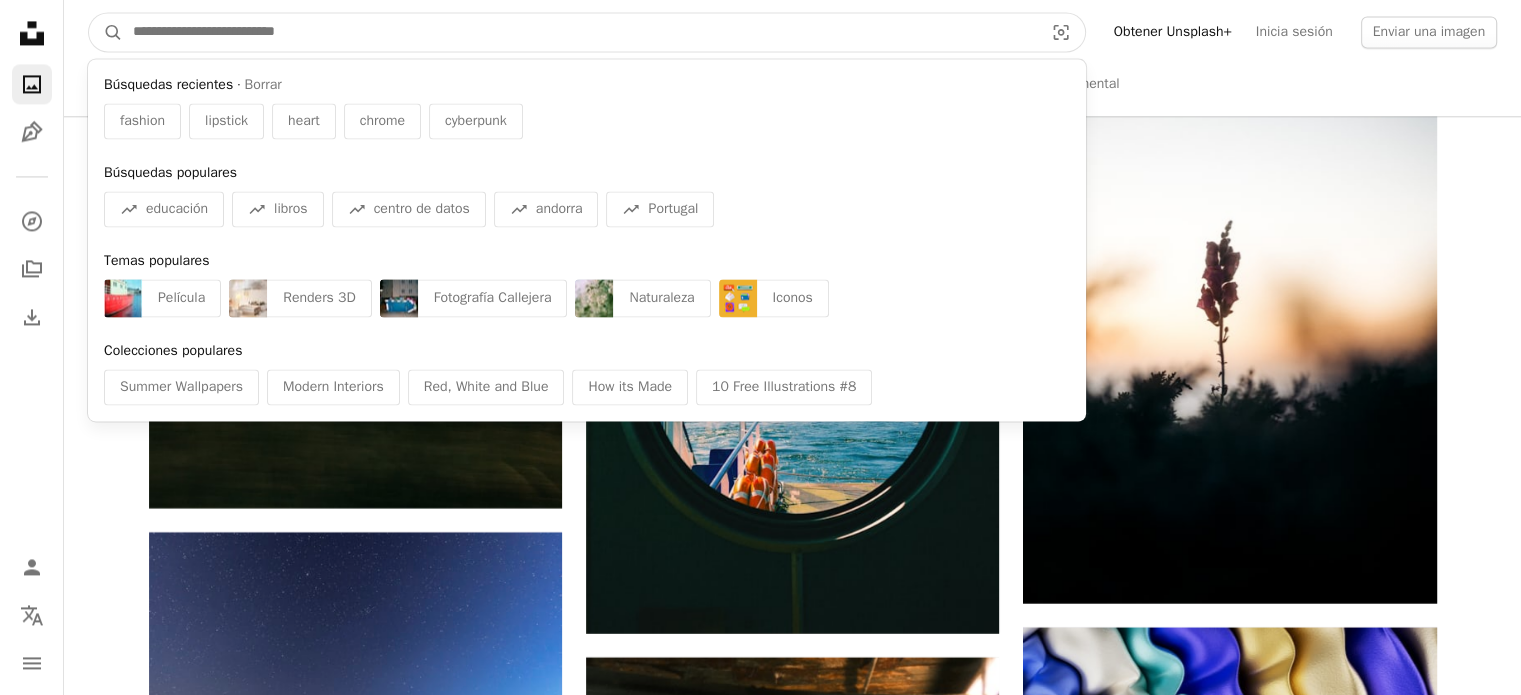 click at bounding box center [580, 32] 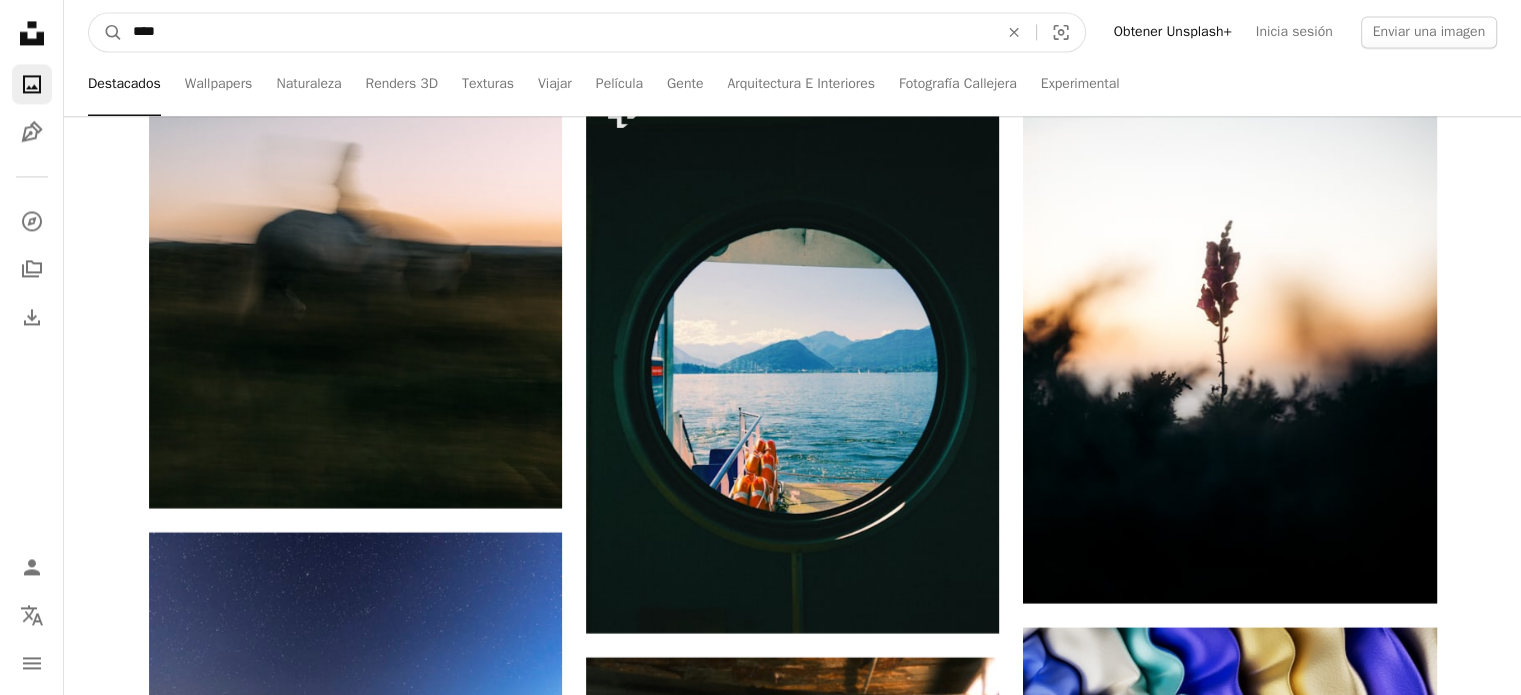 type on "****" 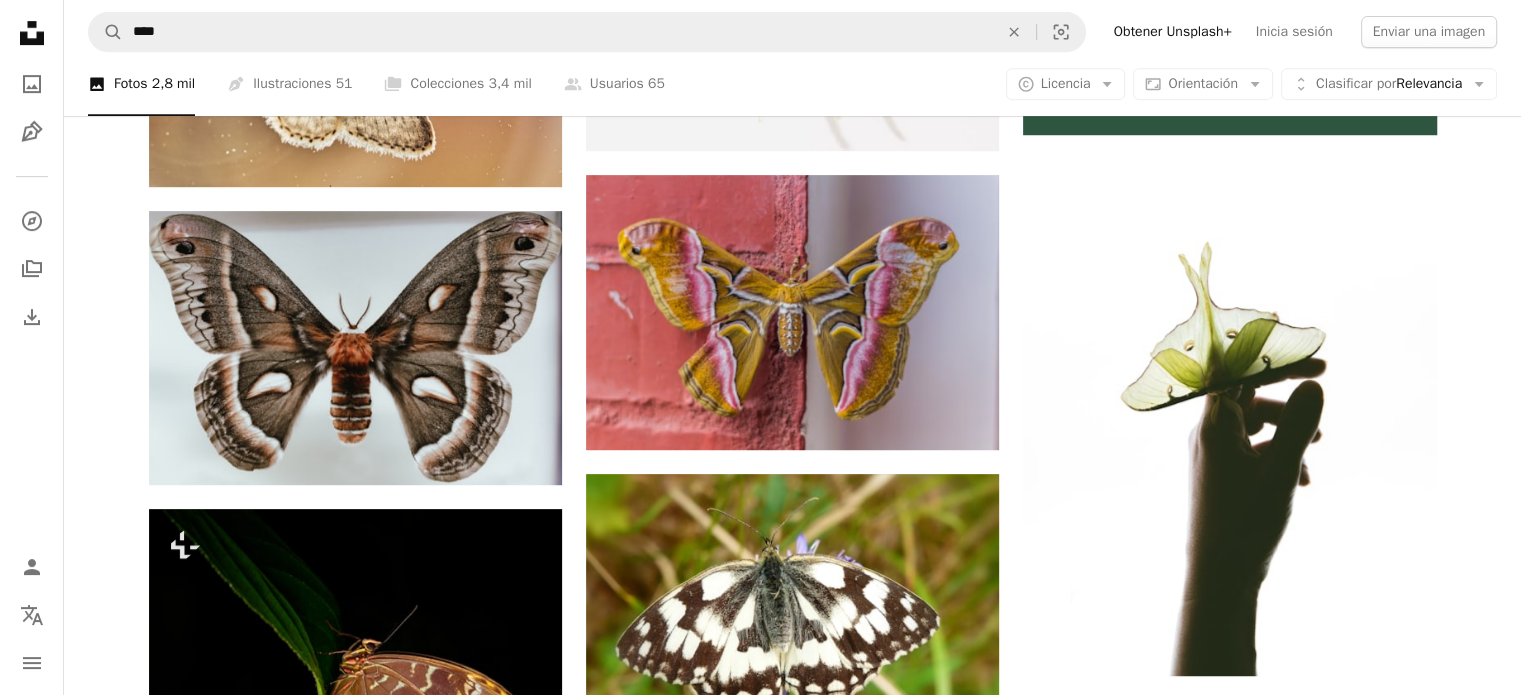 scroll, scrollTop: 900, scrollLeft: 0, axis: vertical 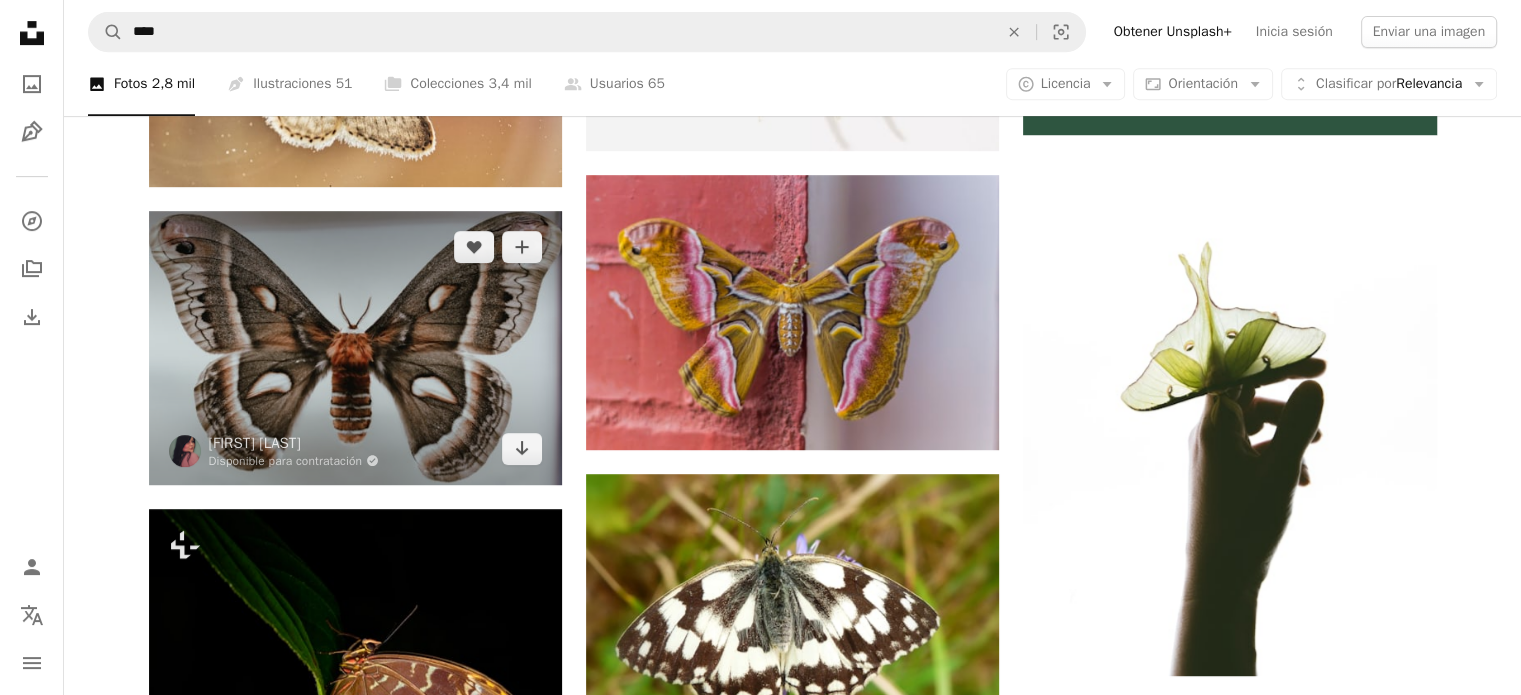 click at bounding box center [355, 348] 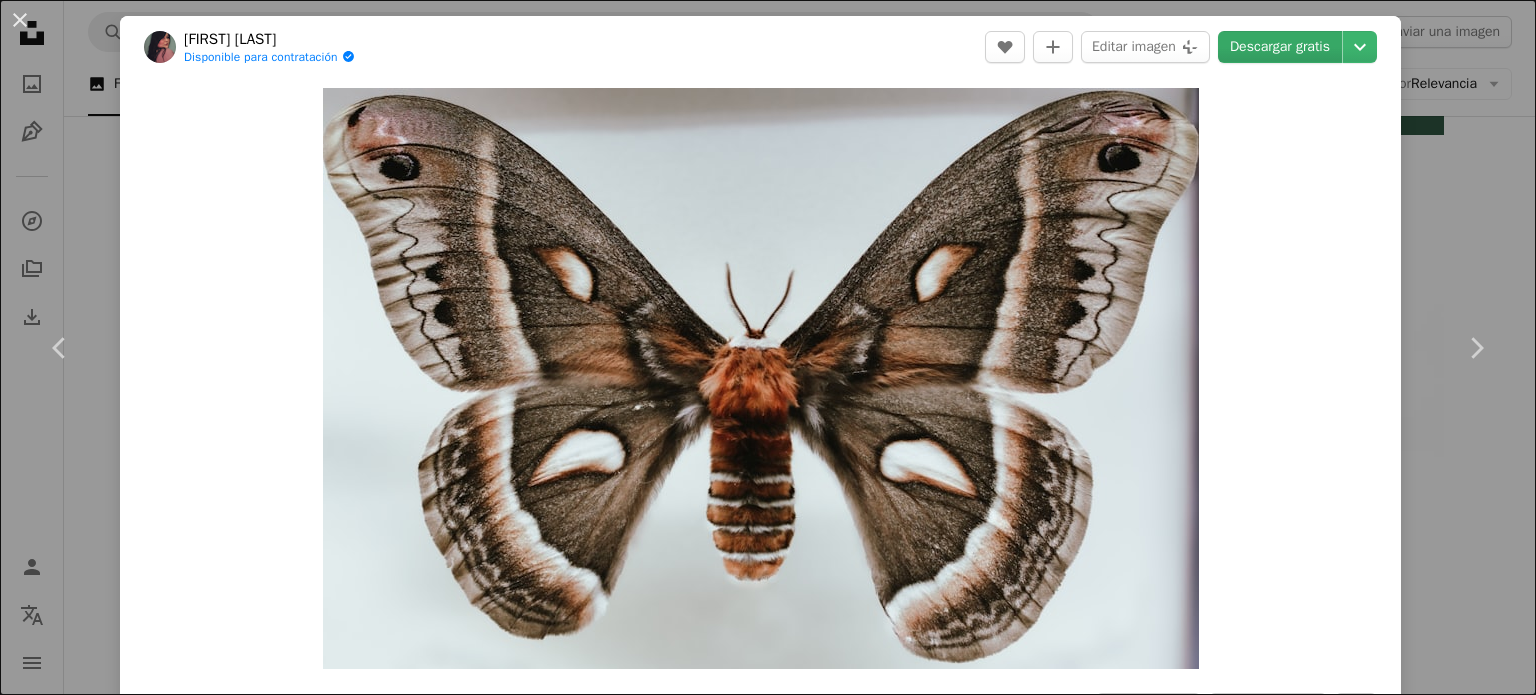 click on "Descargar gratis" at bounding box center [1280, 47] 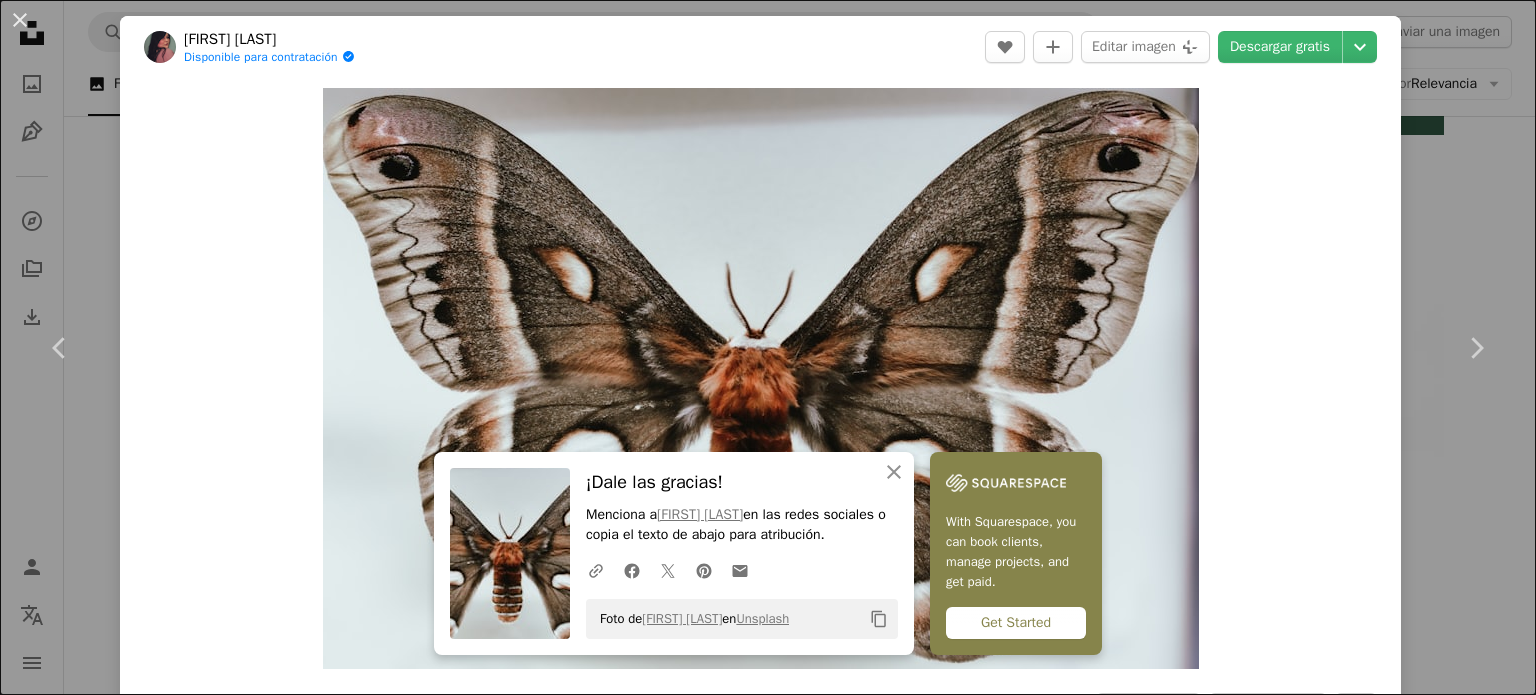 click on "An X shape Chevron left Chevron right An X shape Cerrar ¡Dale las gracias! Menciona a [FIRST] [LAST] en las redes sociales o copia el texto de abajo para atribución. A URL sharing icon (chains) Facebook icon X (formerly Twitter) icon Pinterest icon An envelope Foto de [FIRST] [LAST] en Unsplash
Copy content With Squarespace, you can book clients, manage projects, and get paid. Get Started [FIRST] [LAST] Disponible para contratación A checkmark inside of a circle A heart A plus sign Editar imagen   Plus sign for Unsplash+ Descargar gratis Chevron down Zoom in Visualizaciones 34.863 Descargas 654 A forward-right arrow Compartir More Actions A map marker [CITY], [COUNTRY] Calendar outlined Publicado el [DAY] de [MONTH] de [YEAR] Camera Canon, EOS Rebel T7 Safety Uso gratuito bajo la Licencia Unsplash textura arte insecto alas bicho polilla bonita Winnipeg manitoba Buttterfly animal mariposa Canadá Imágenes de dominio público  |  Ver más en iStock  ↗ A heart A heart" at bounding box center (768, 347) 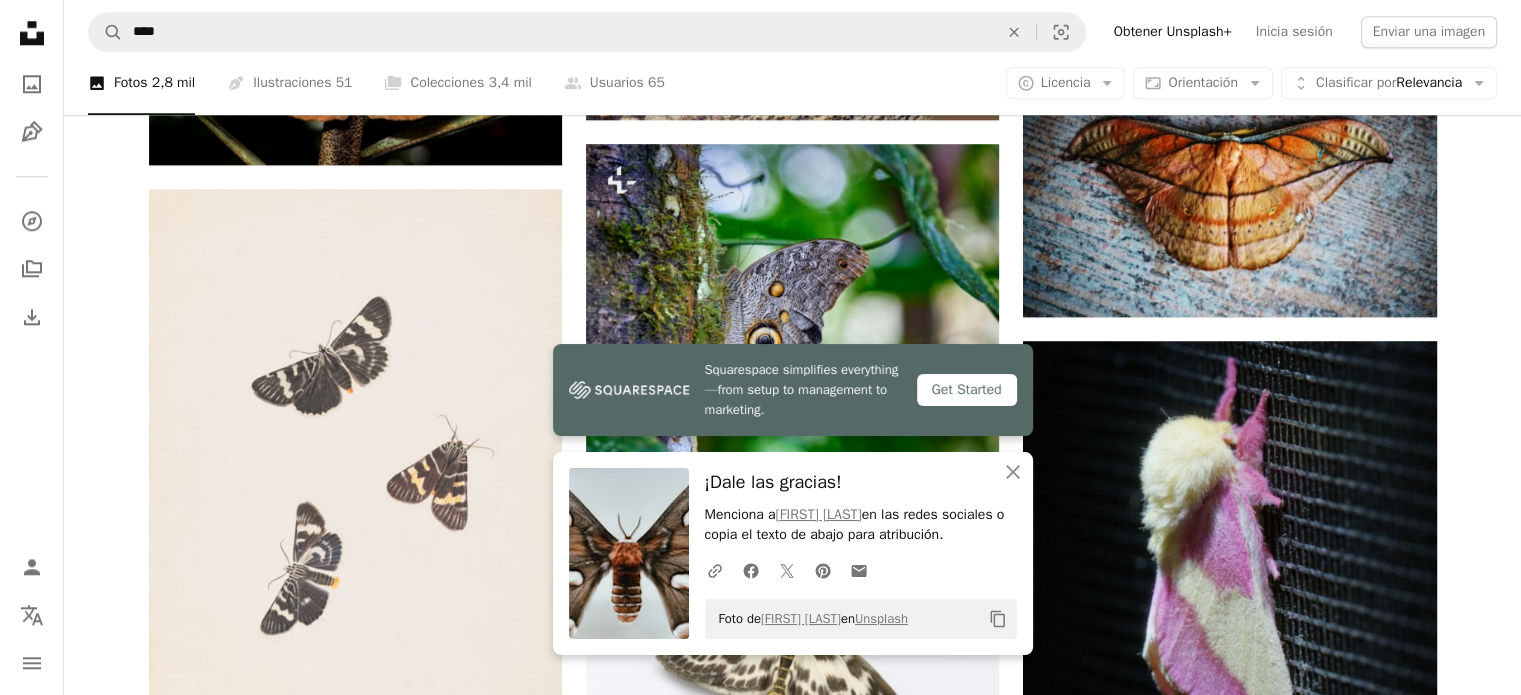 scroll, scrollTop: 2400, scrollLeft: 0, axis: vertical 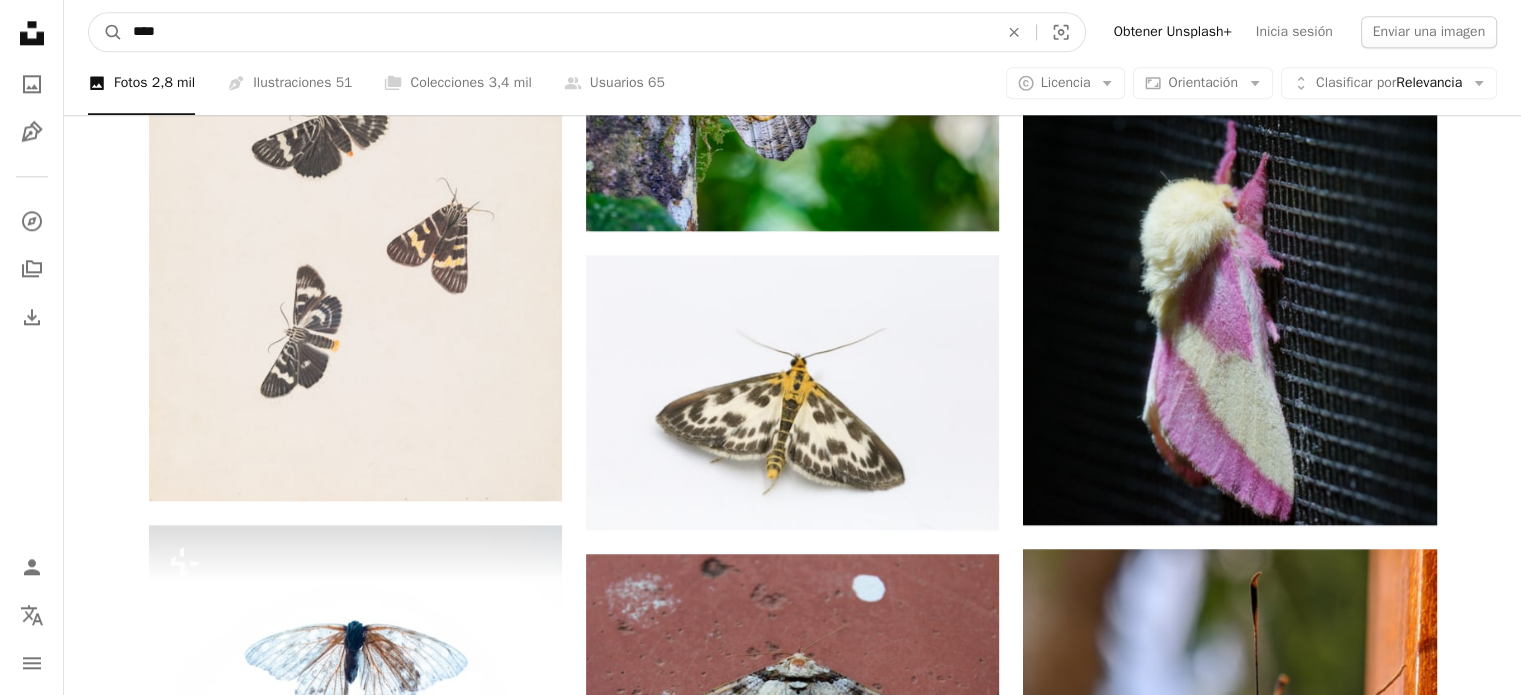 click on "****" at bounding box center (557, 32) 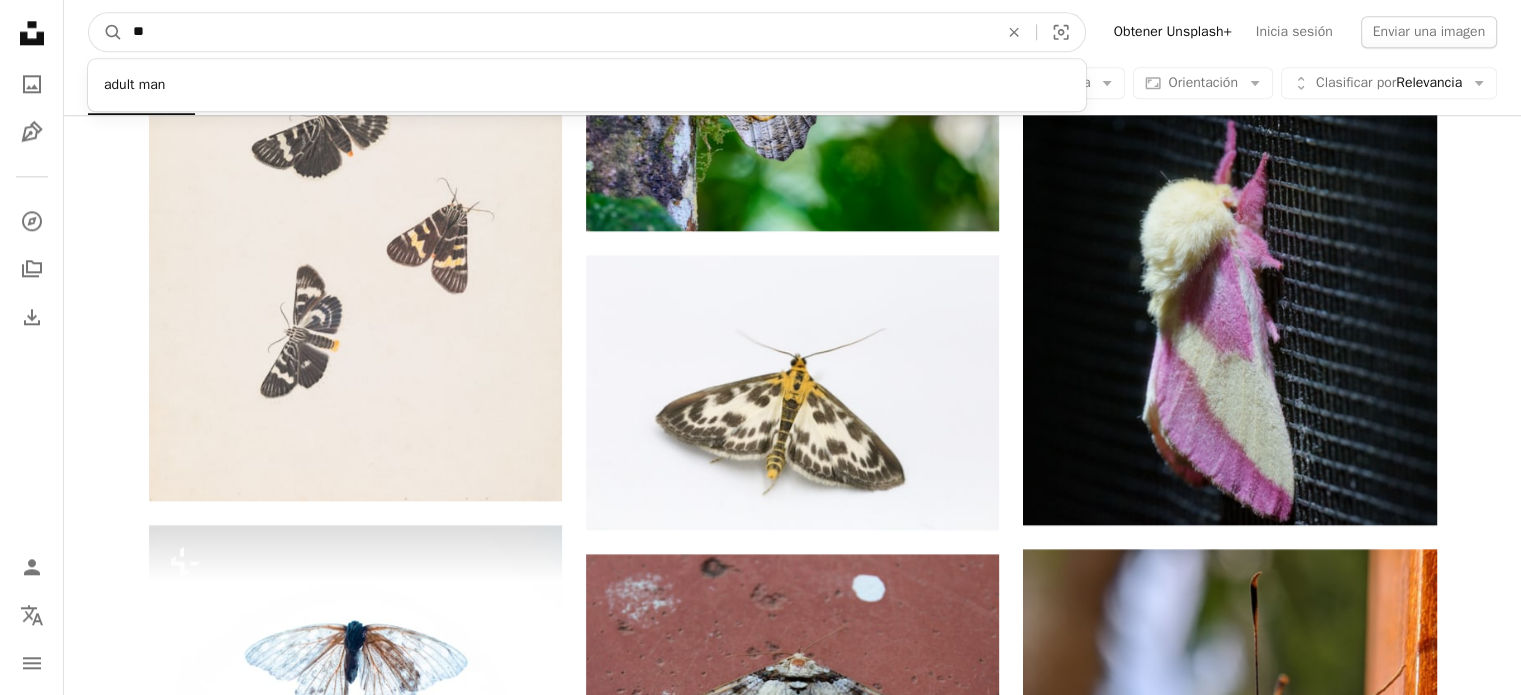 type on "*" 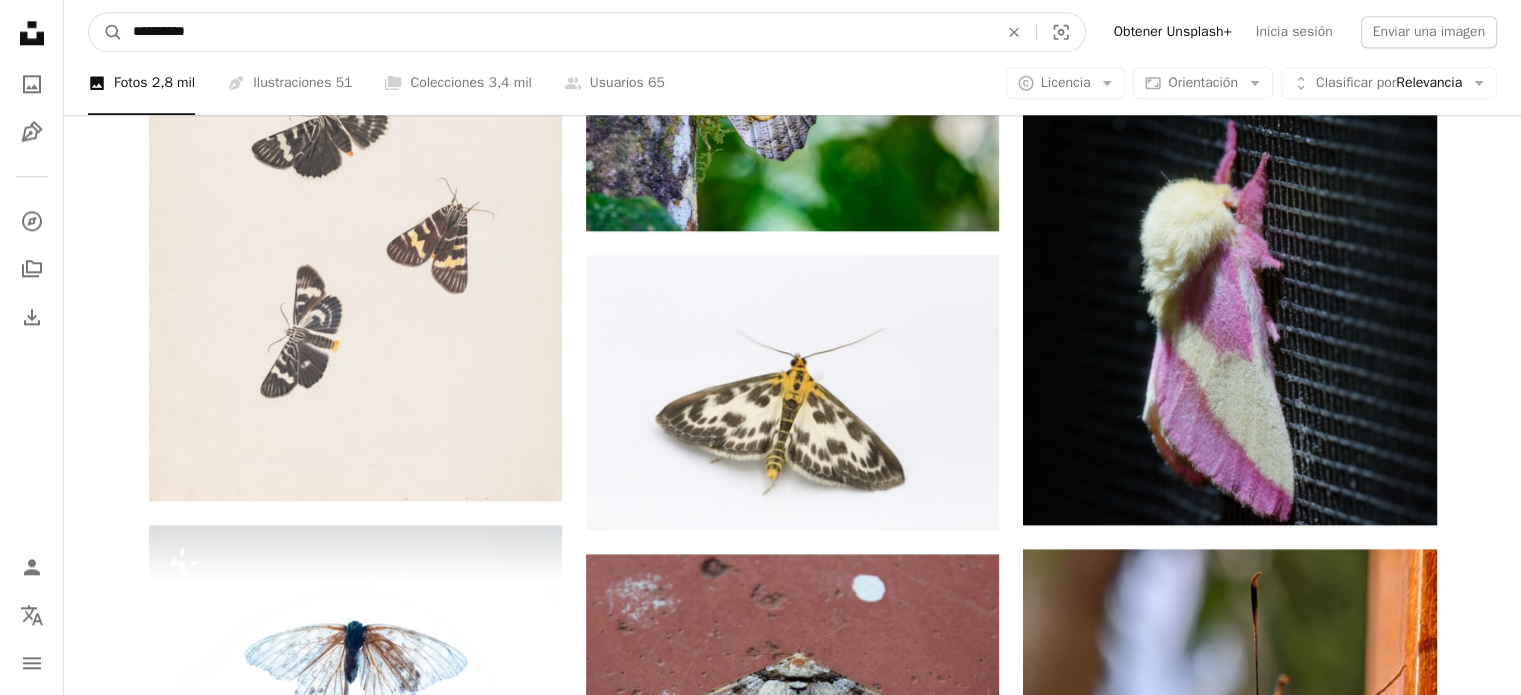 type on "********" 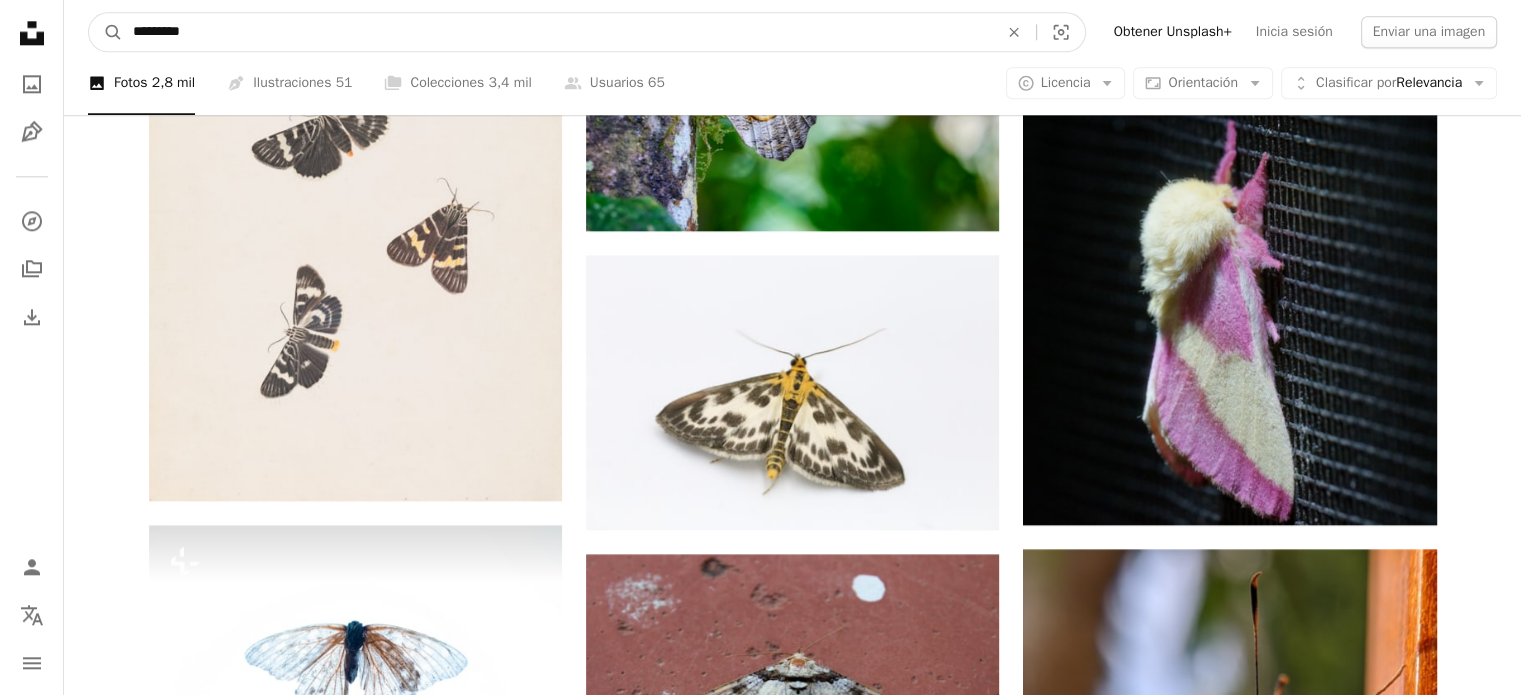 click on "A magnifying glass" at bounding box center [106, 32] 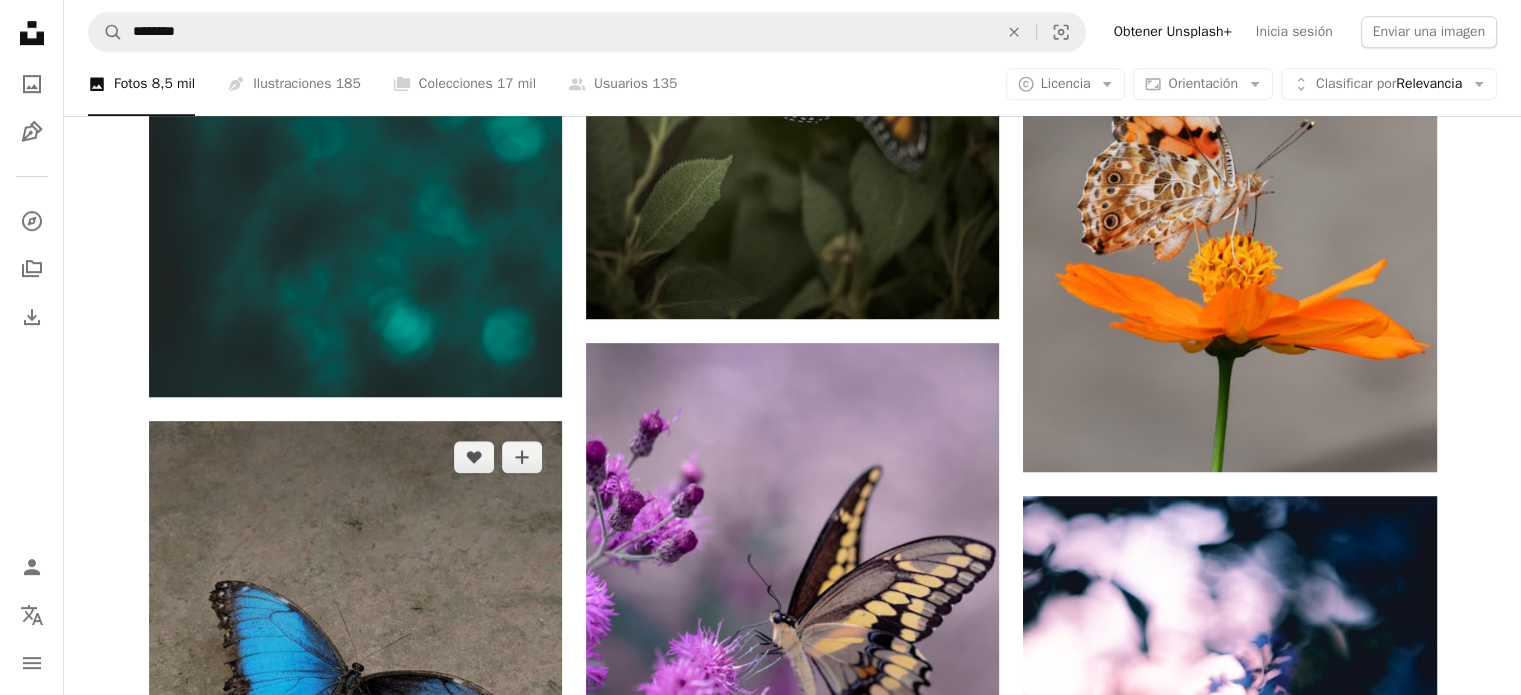 scroll, scrollTop: 1600, scrollLeft: 0, axis: vertical 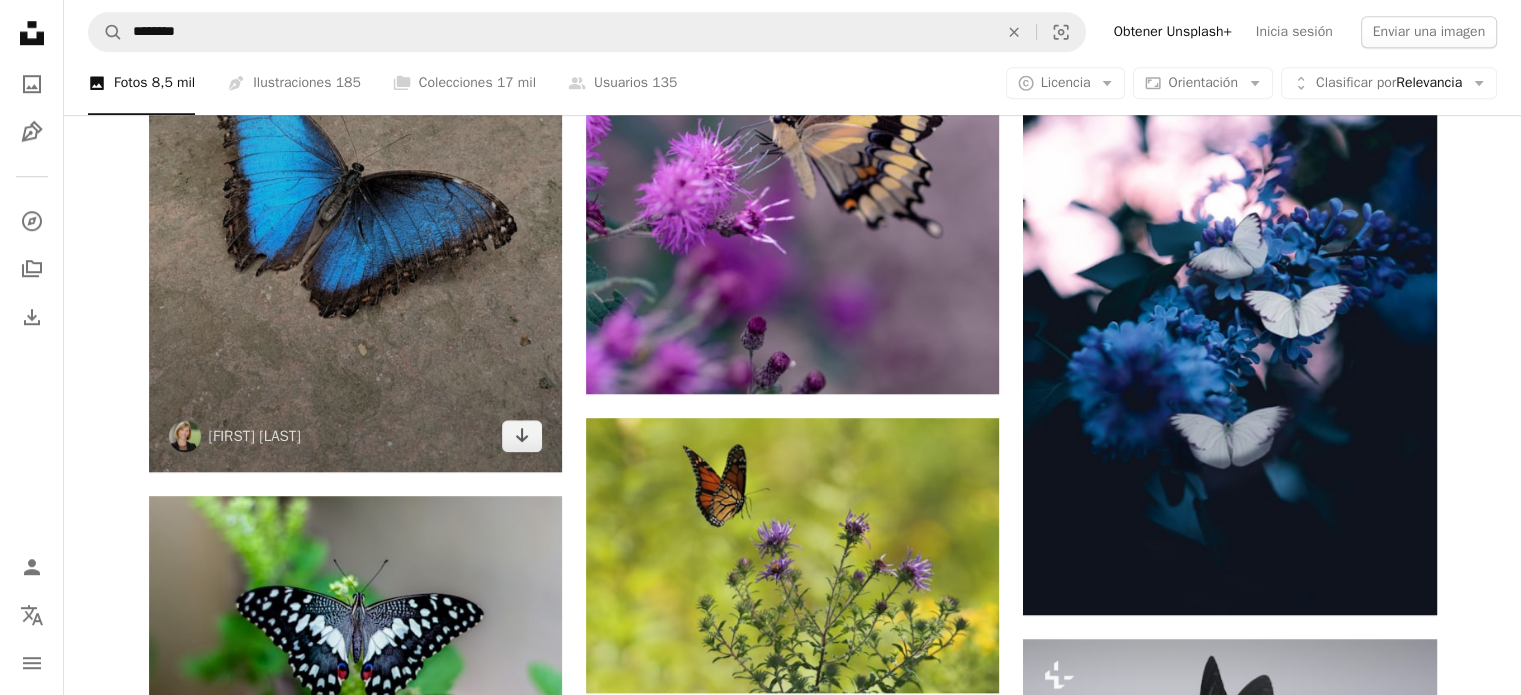 click at bounding box center [355, 196] 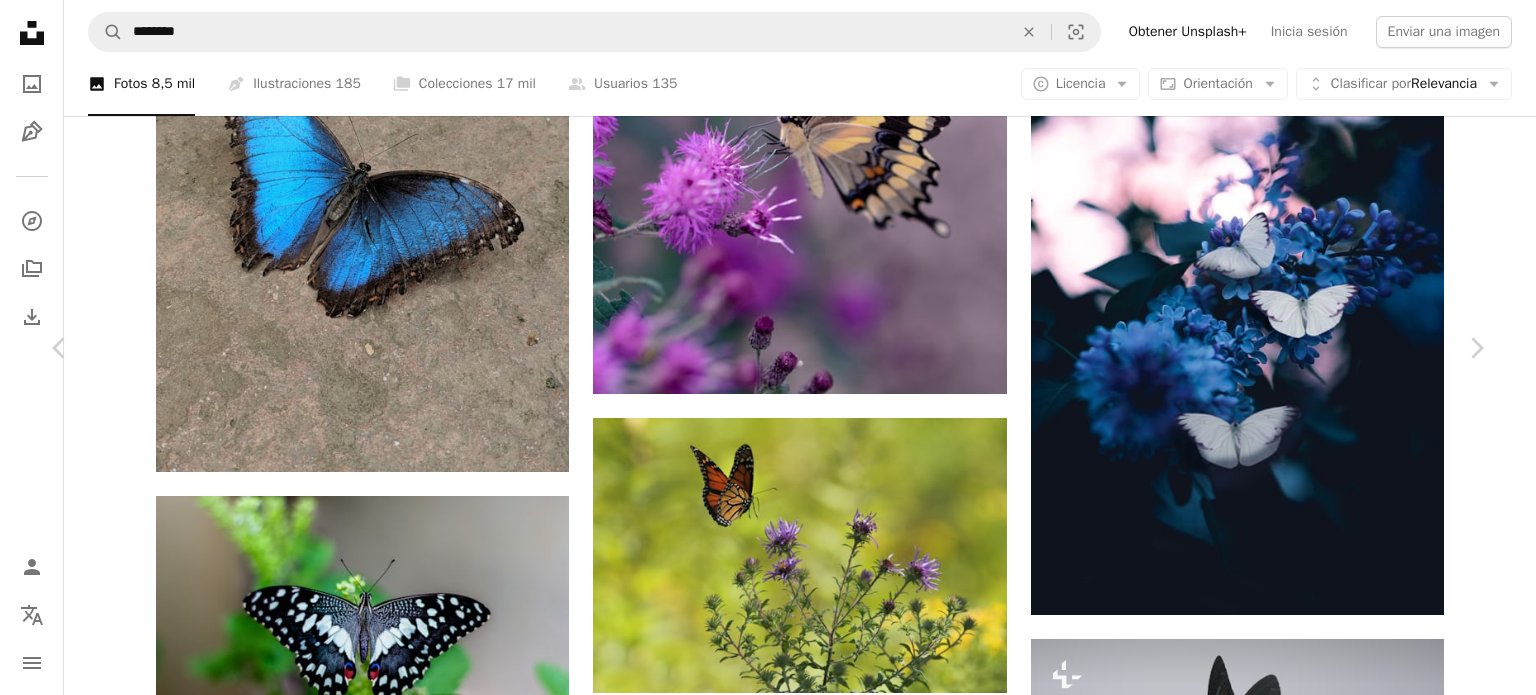 click on "Descargar gratis" at bounding box center [1280, 3375] 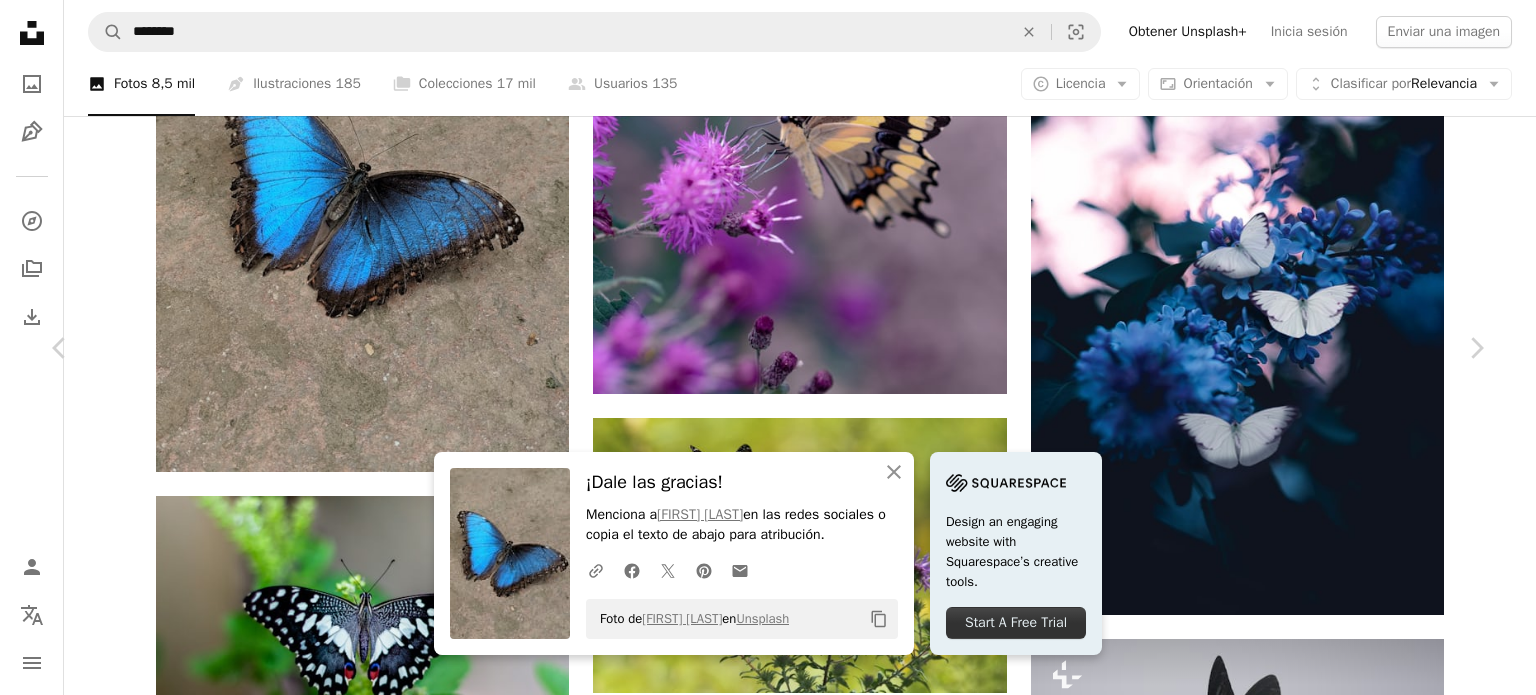 click on "Zoom in" at bounding box center (760, 3706) 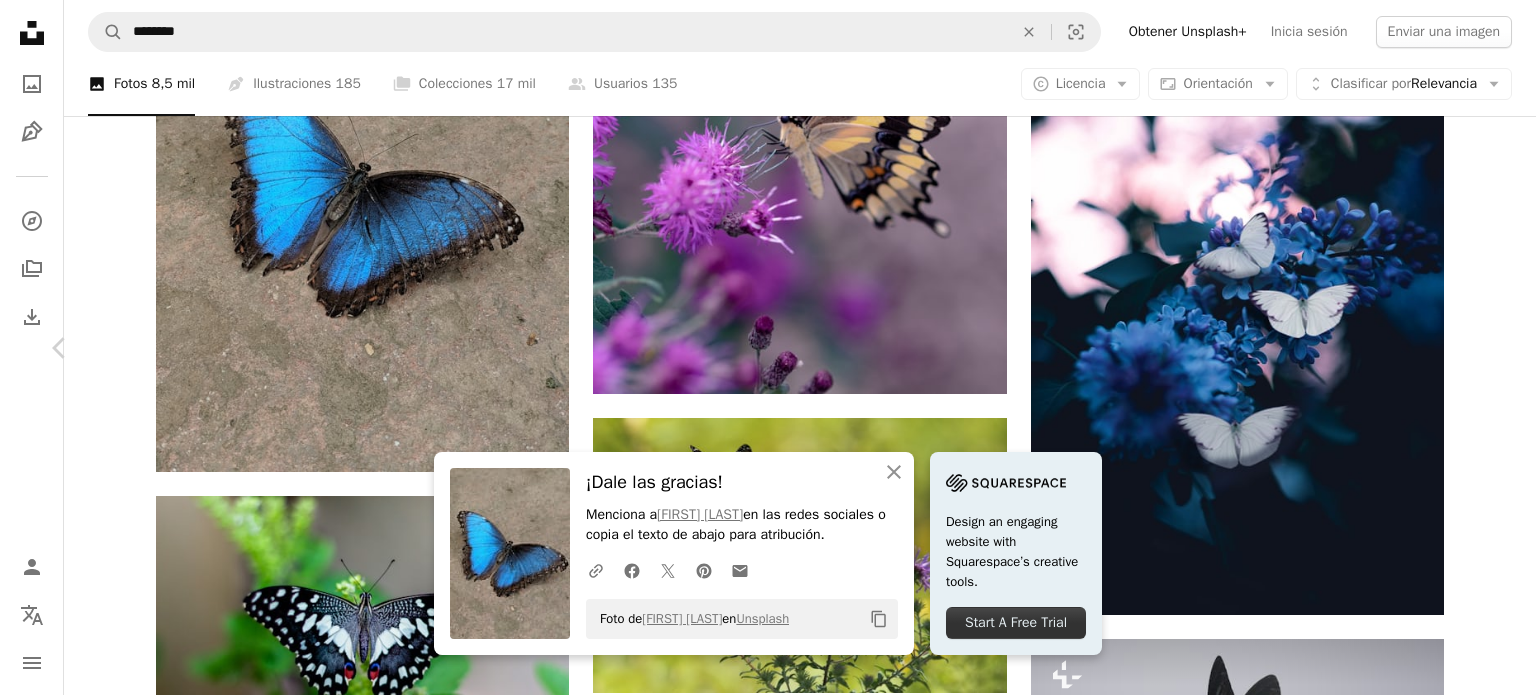 click on "Chevron right" at bounding box center (1476, 348) 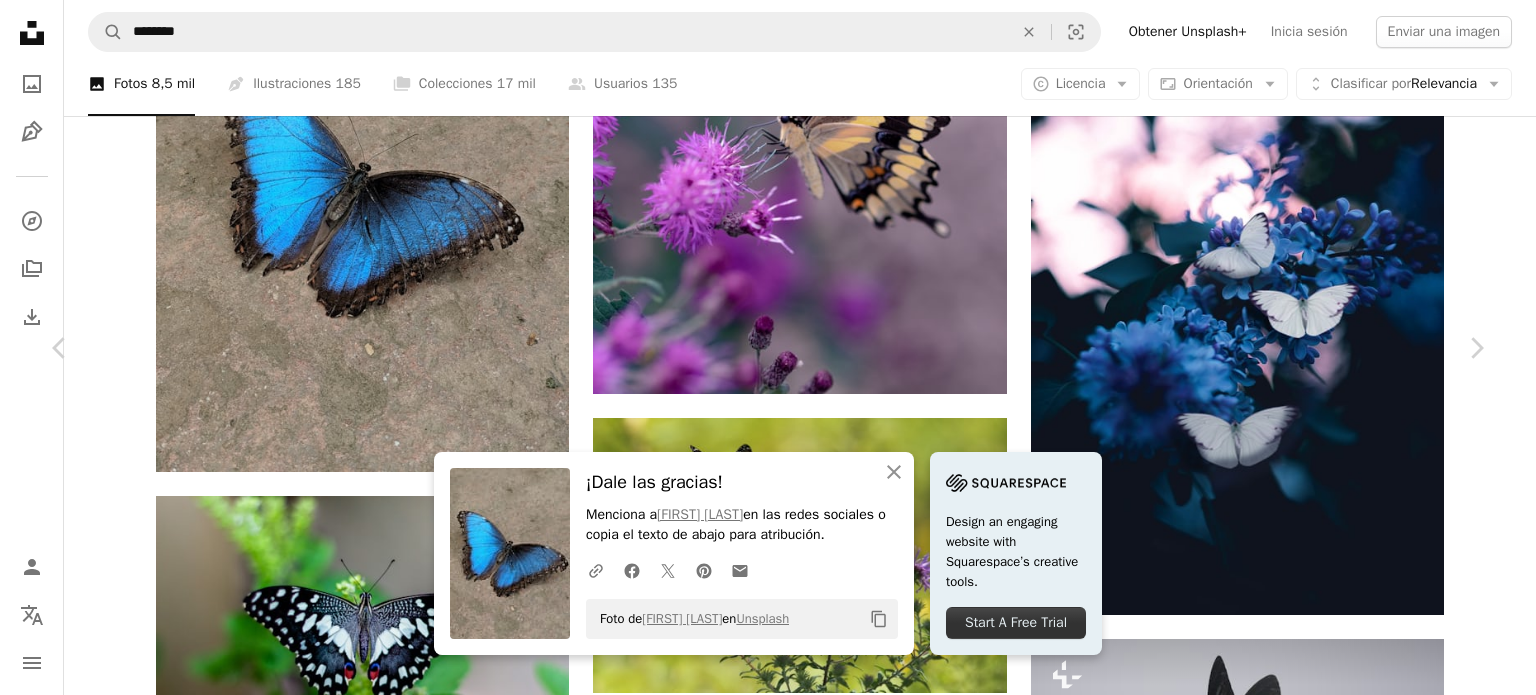 click on "An X shape Chevron left Chevron right An X shape Cerrar ¡Dale las gracias! Menciona a [FIRST] [LAST] en las redes sociales o copia el texto de abajo para atribución. A URL sharing icon (chains) Facebook icon X (formerly Twitter) icon Pinterest icon An envelope Foto de [FIRST] [LAST] en Unsplash
Copy content Design an engaging website with Squarespace’s creative tools. Start A Free Trial [FIRST] [LAST] Para Unsplash+ A heart A plus sign Editar imagen   Plus sign for Unsplash+ A lock   Descargar Zoom in A forward-right arrow Compartir More Actions Calendar outlined Publicado el [DAY] de [MONTH] de [YEAR] Safety Con la Licencia Unsplash+ animal animales mariposa vida silvestre Renderizado 3D Imagen digital hacer insecto fauna Renderizado digital Renderizar 3D mariposa Imágenes de Creative Commons De esta serie Chevron right Plus sign for Unsplash+ Plus sign for Unsplash+ Plus sign for Unsplash+ Plus sign for Unsplash+ Imágenes relacionadas Plus sign for Unsplash+ A heart A plus sign [FIRST] [LAST]" at bounding box center [768, 3675] 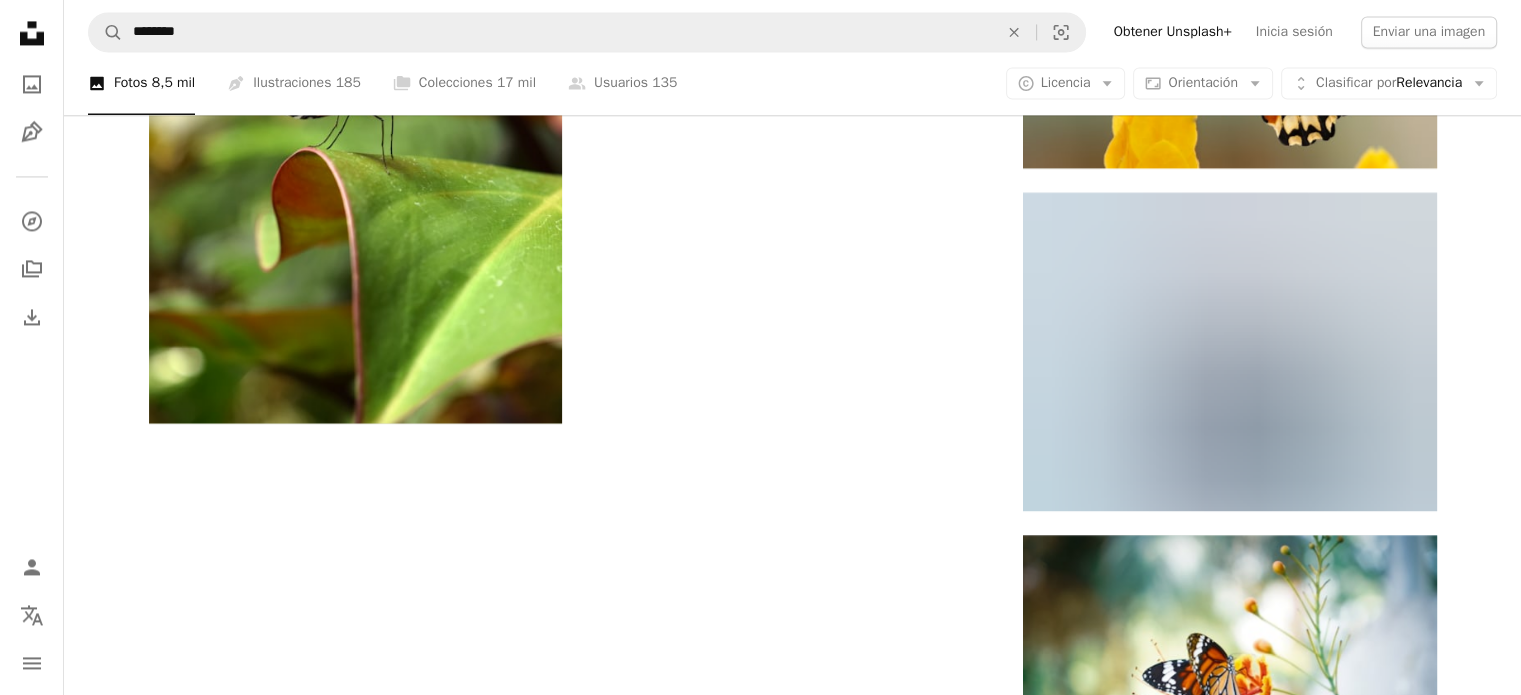 scroll, scrollTop: 3600, scrollLeft: 0, axis: vertical 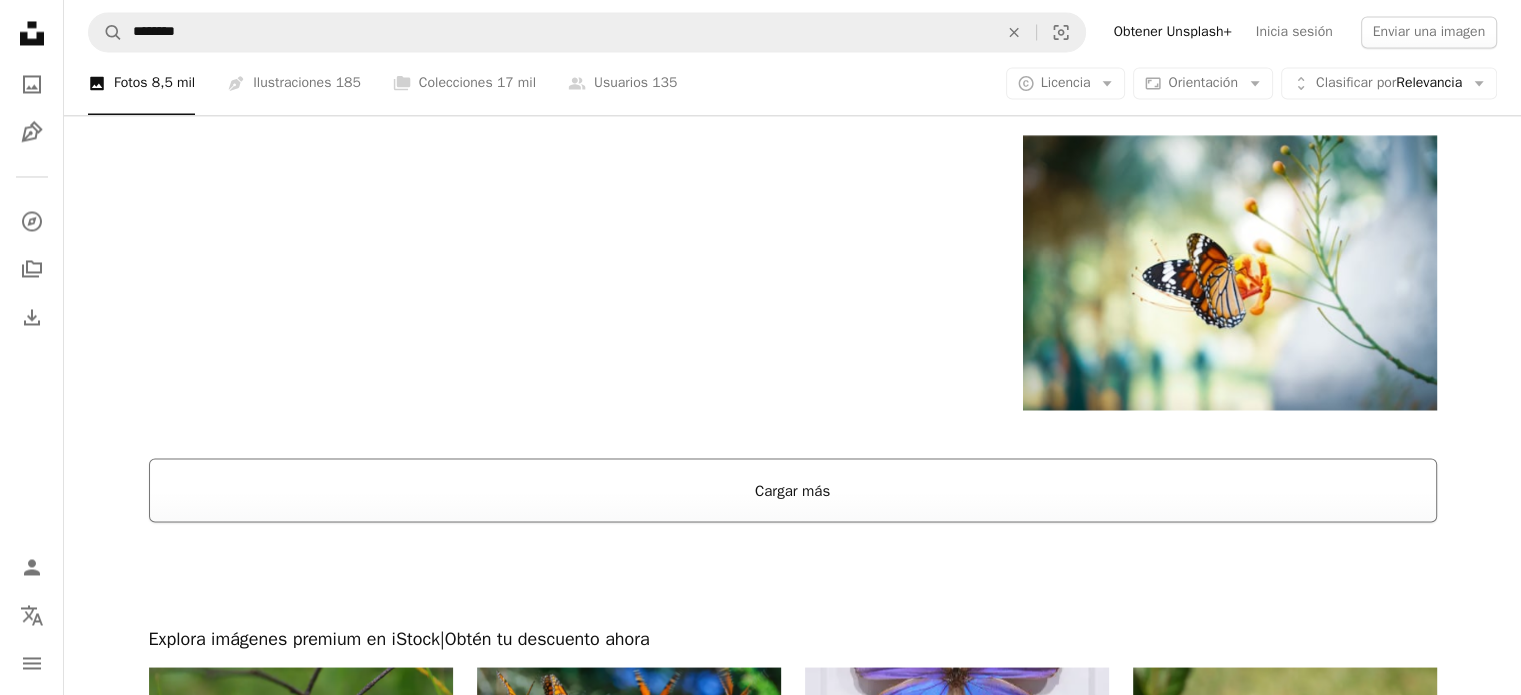 click on "Cargar más" at bounding box center (793, 490) 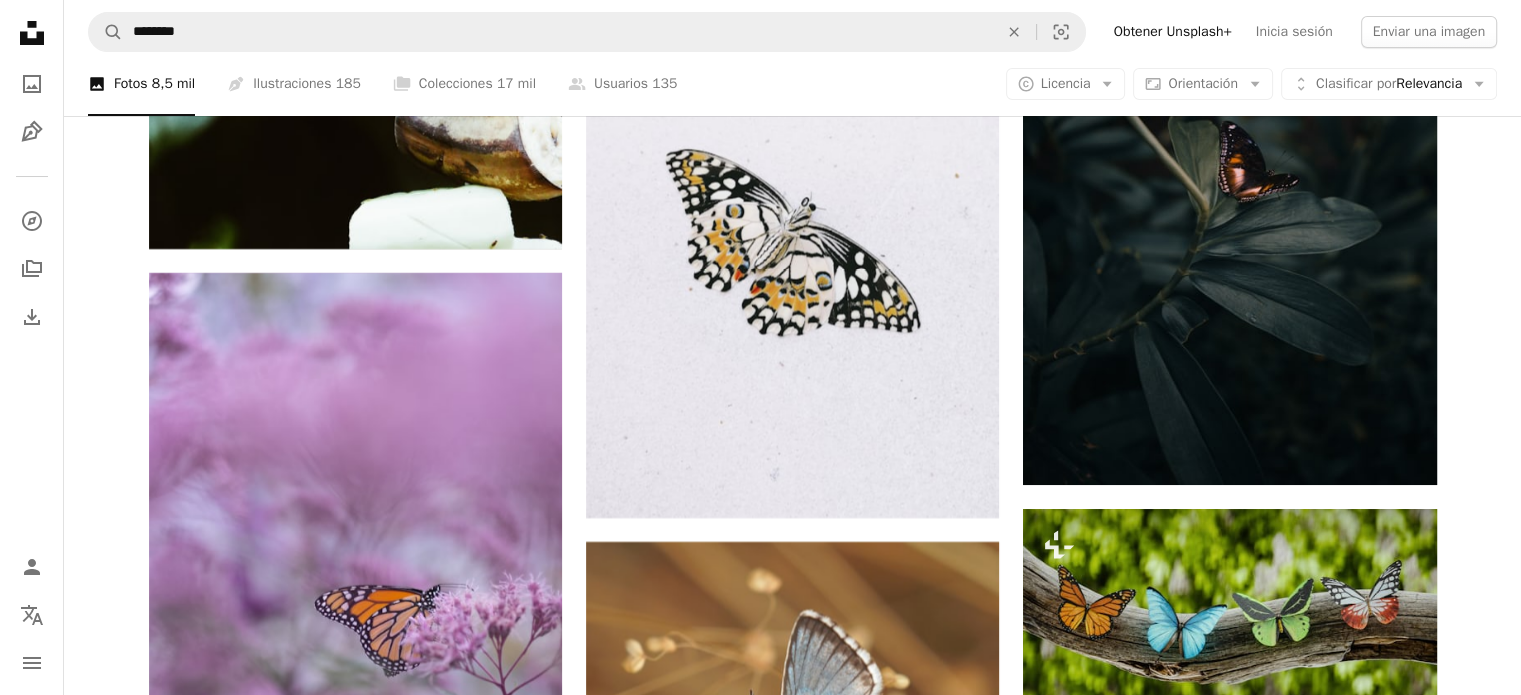 scroll, scrollTop: 7600, scrollLeft: 0, axis: vertical 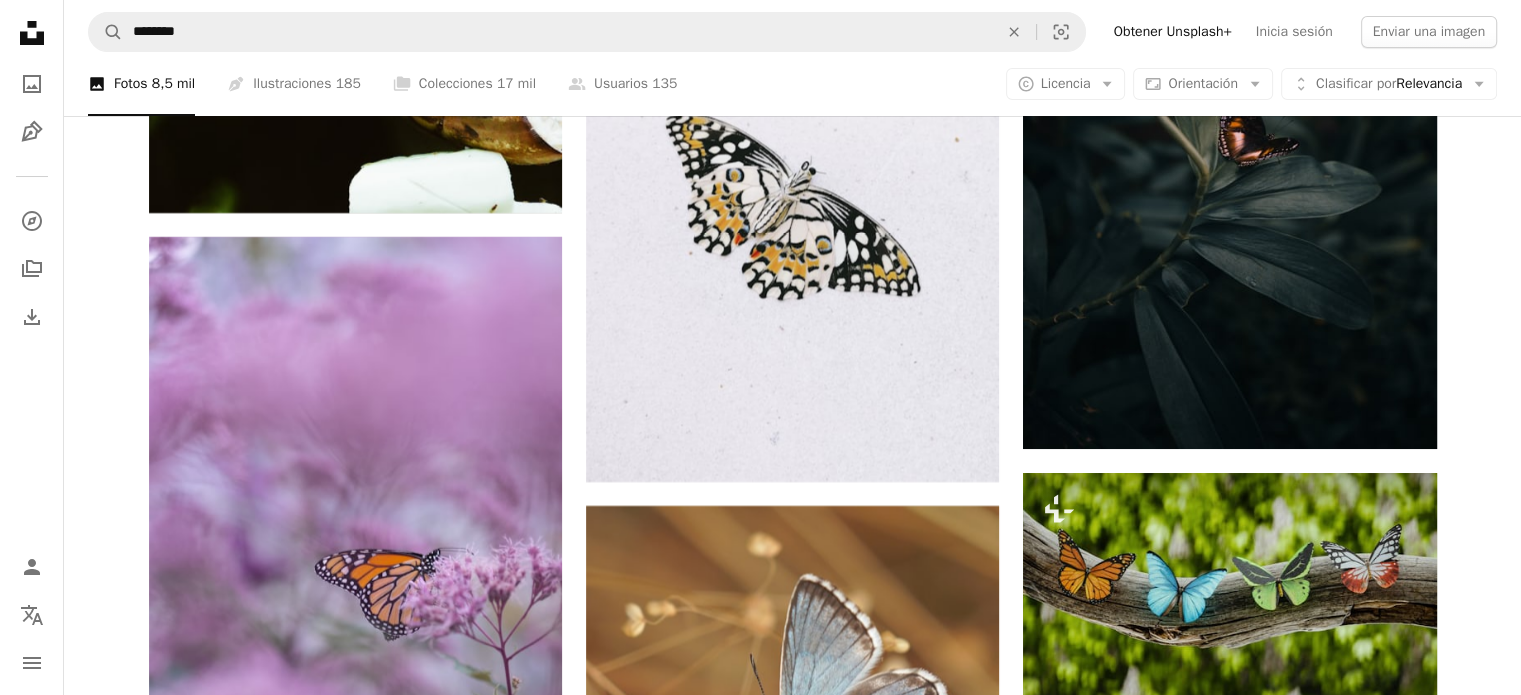 click on "A magnifying glass ******** An X shape Visual search Obtener Unsplash+ Inicia sesión Enviar una imagen" at bounding box center (792, 32) 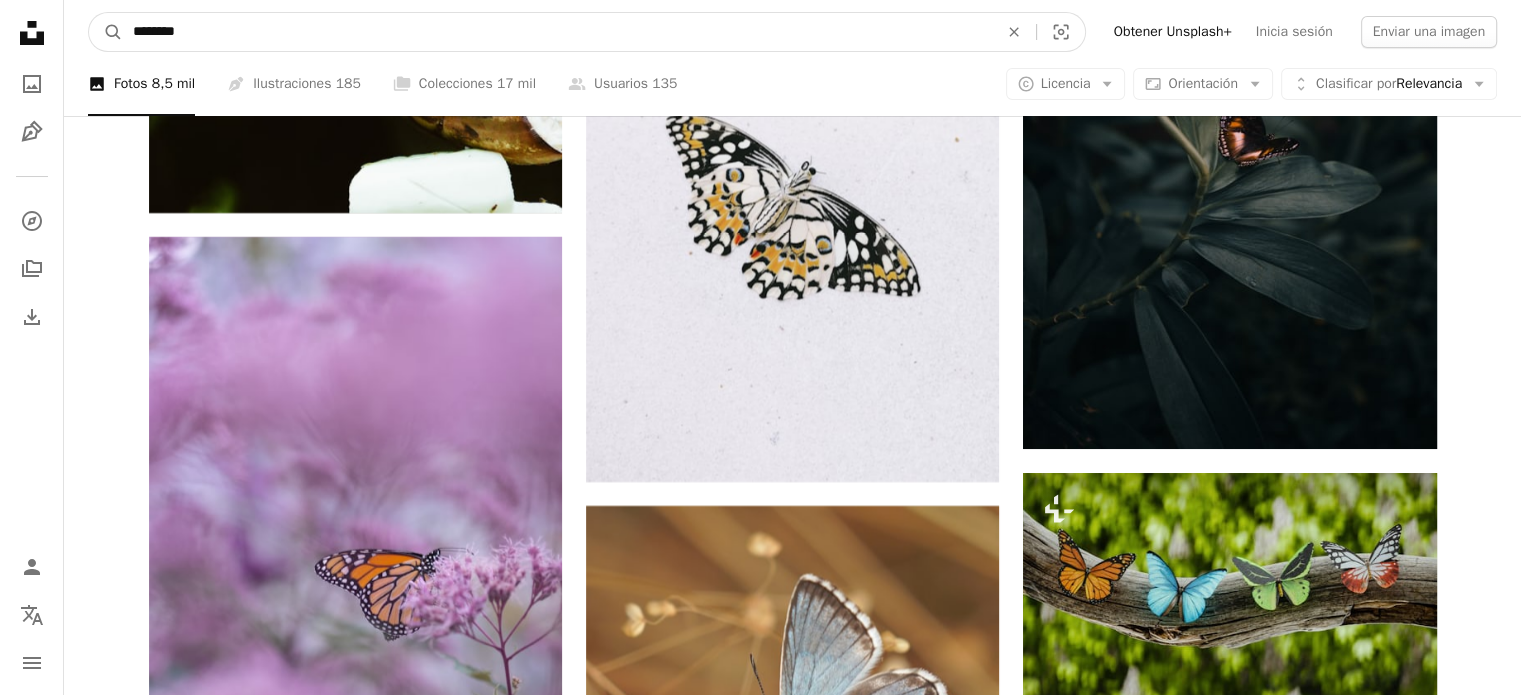 click on "********" at bounding box center [557, 32] 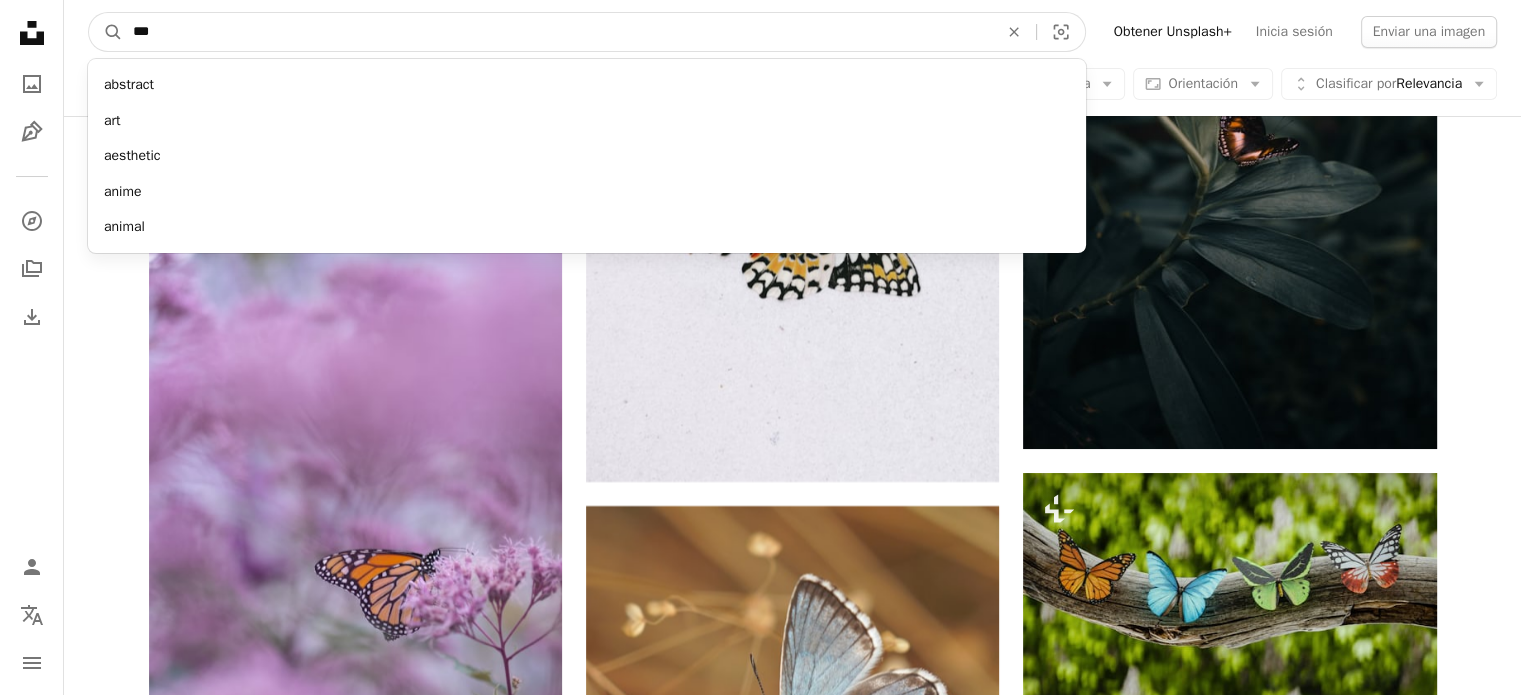 type on "****" 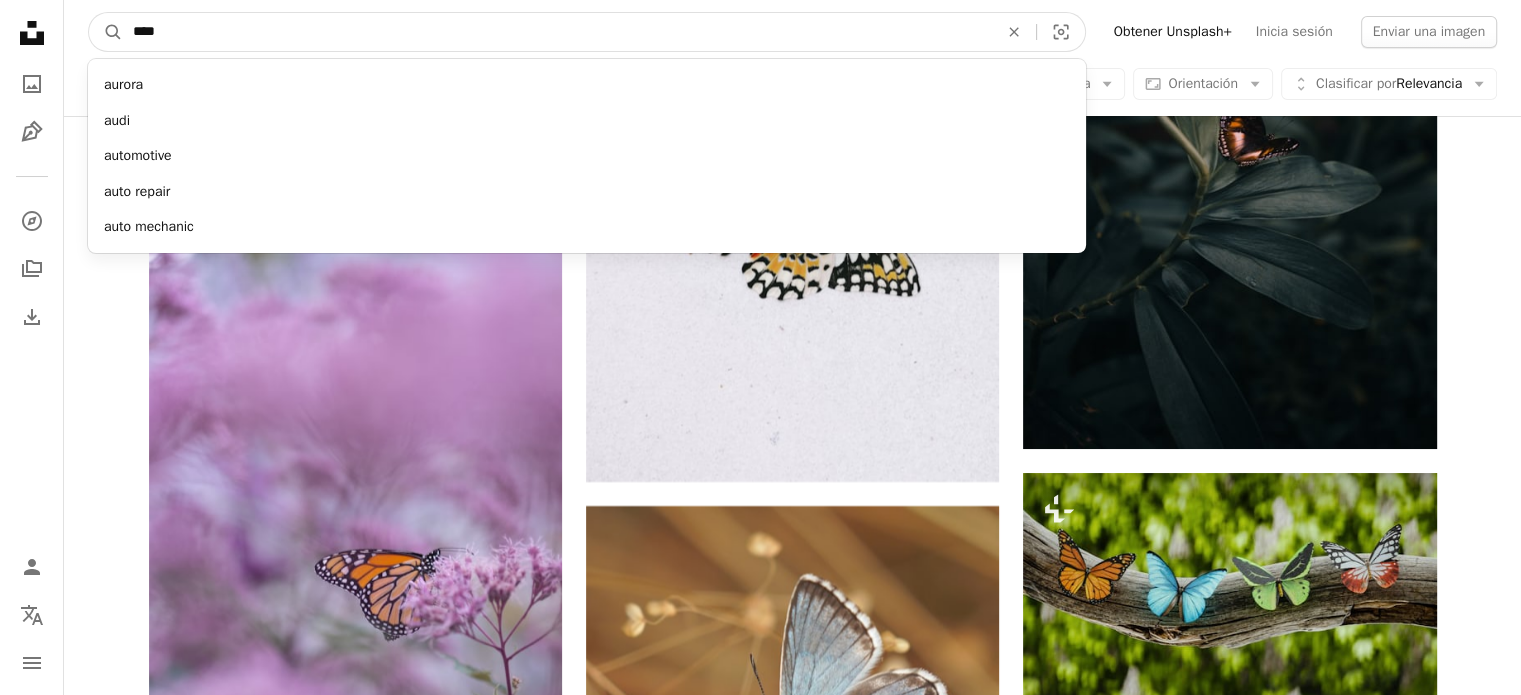 click on "A magnifying glass" at bounding box center [106, 32] 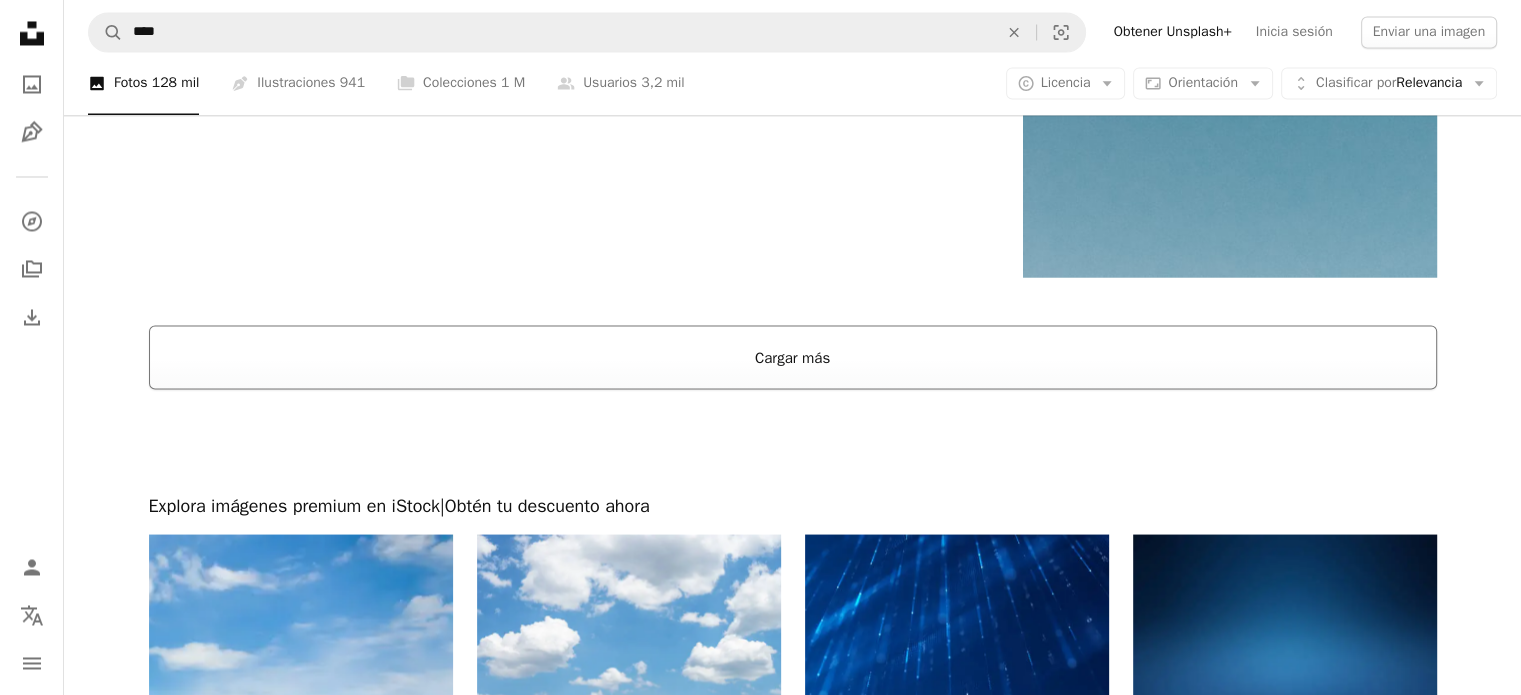 scroll, scrollTop: 3700, scrollLeft: 0, axis: vertical 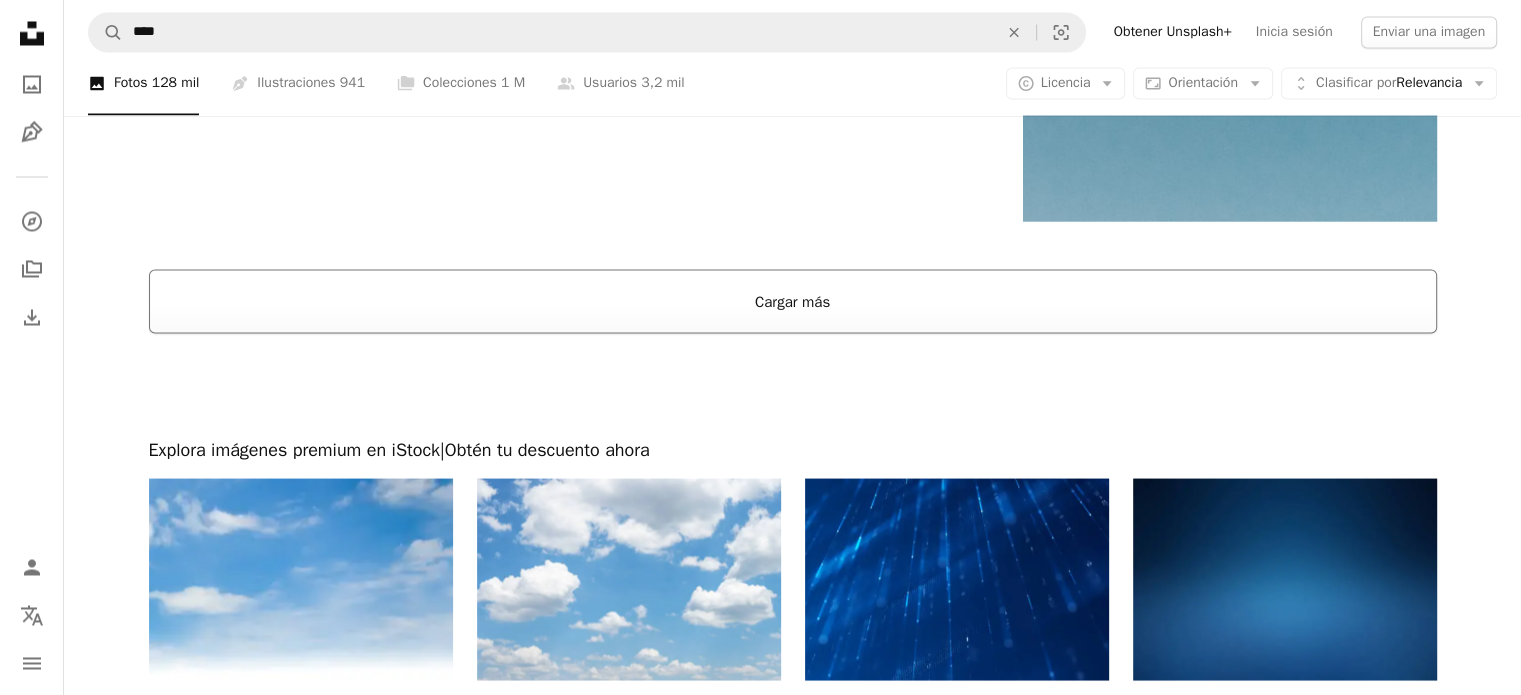 click on "Cargar más" at bounding box center [793, 301] 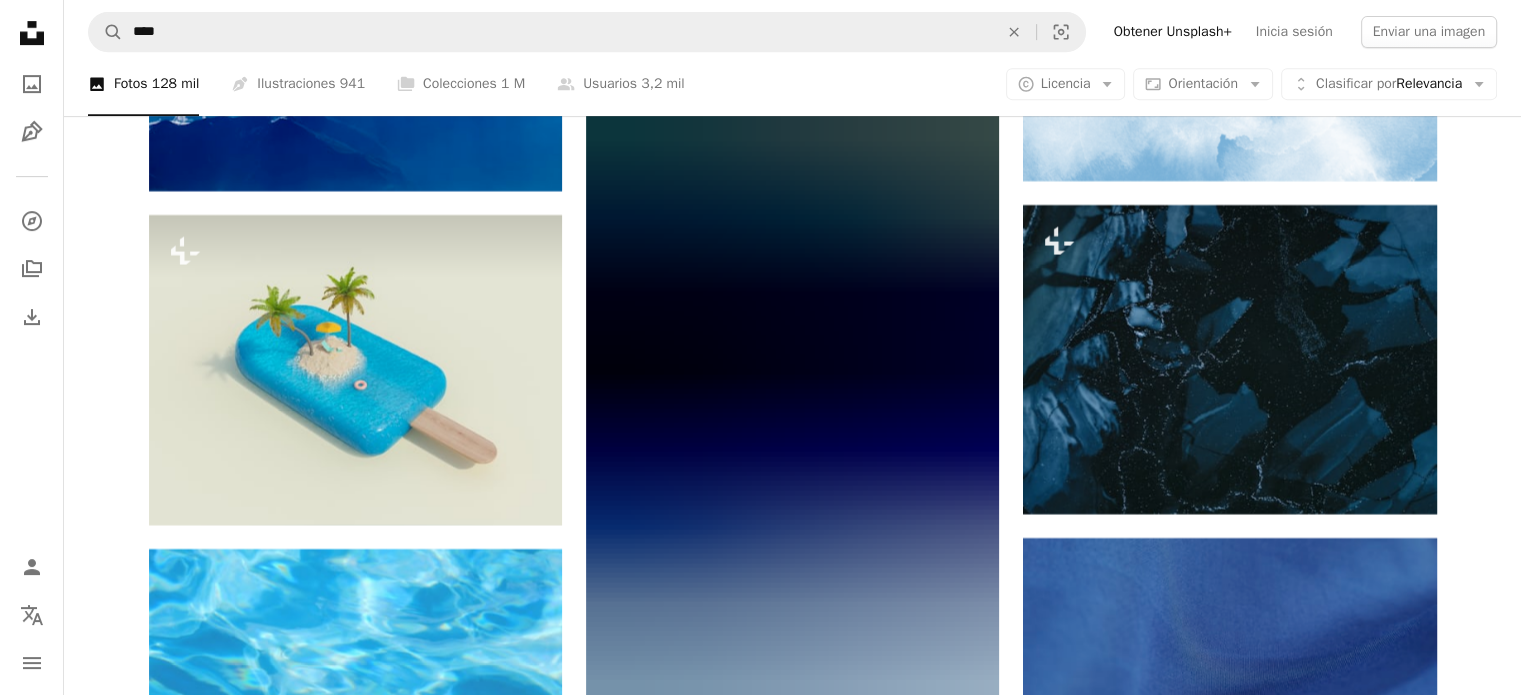 scroll, scrollTop: 16100, scrollLeft: 0, axis: vertical 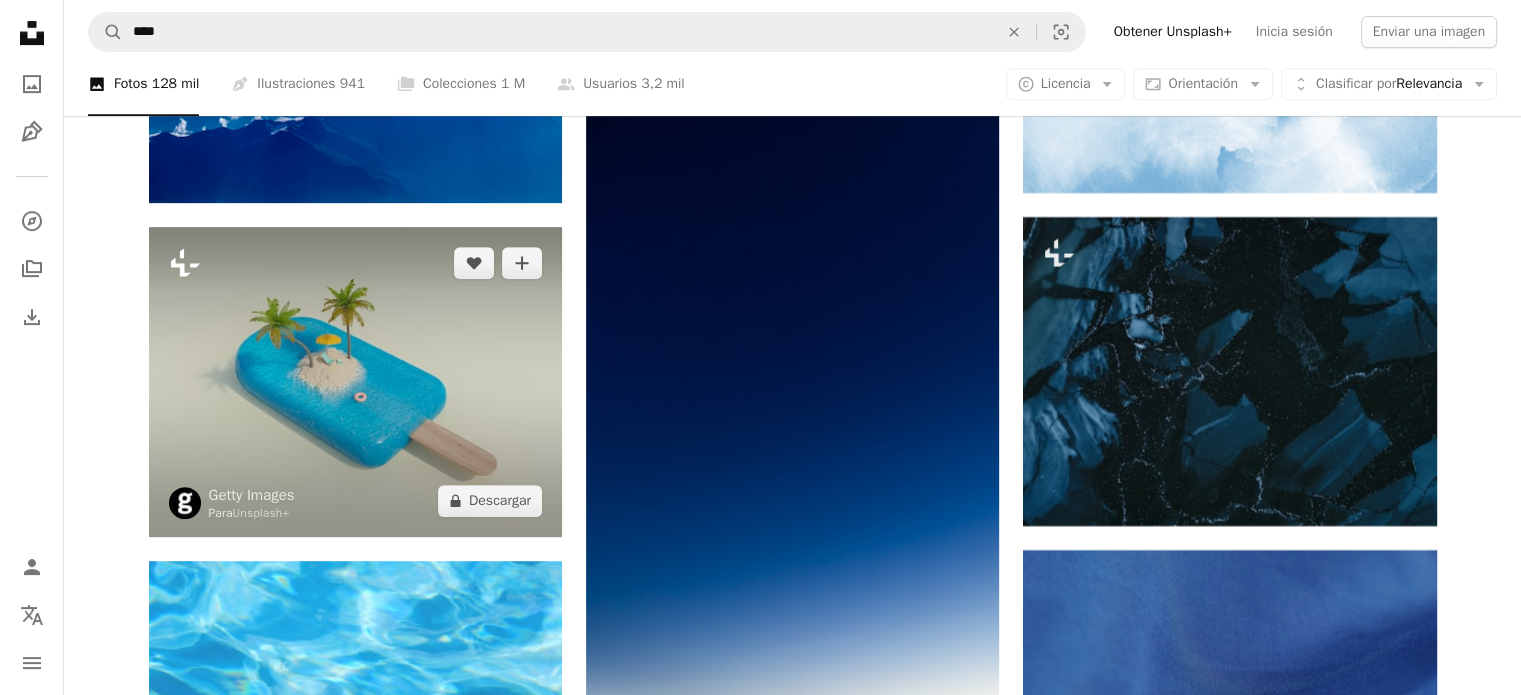 click 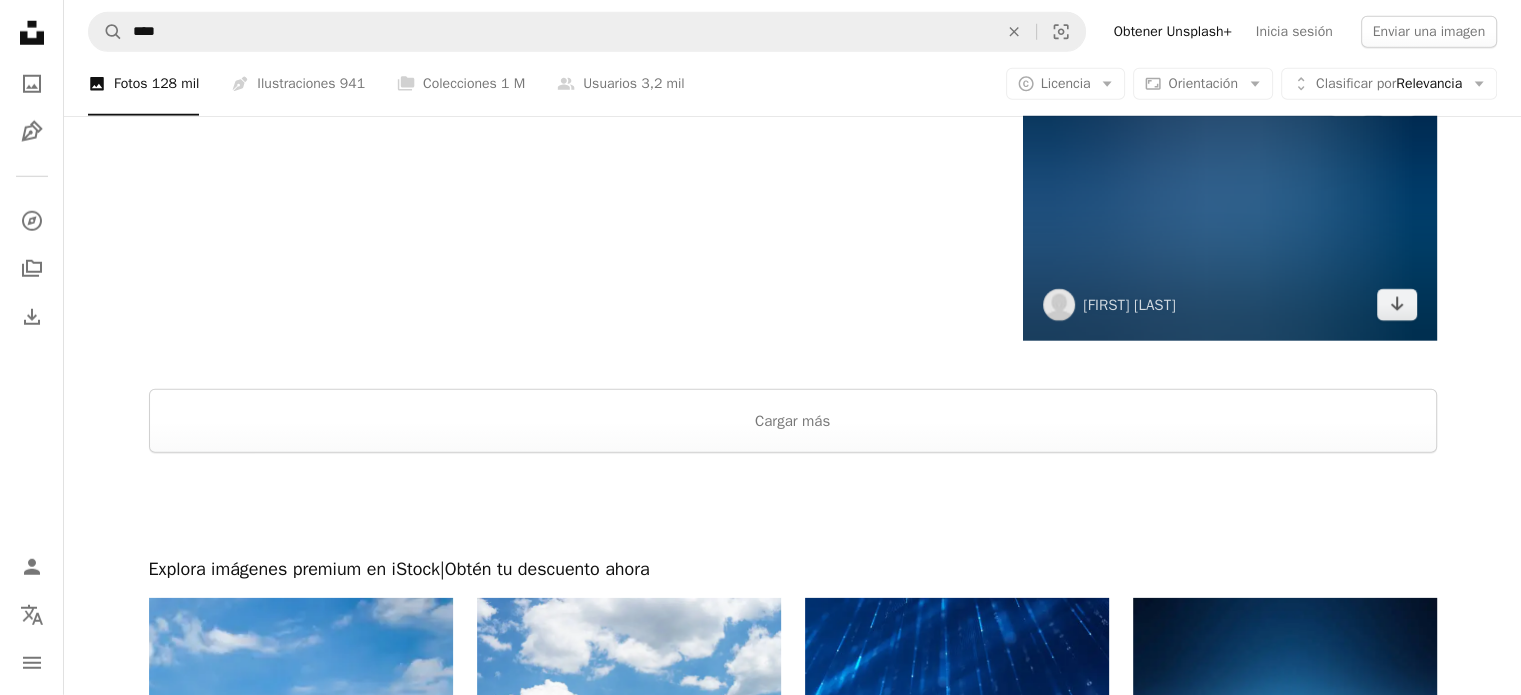 scroll, scrollTop: 21200, scrollLeft: 0, axis: vertical 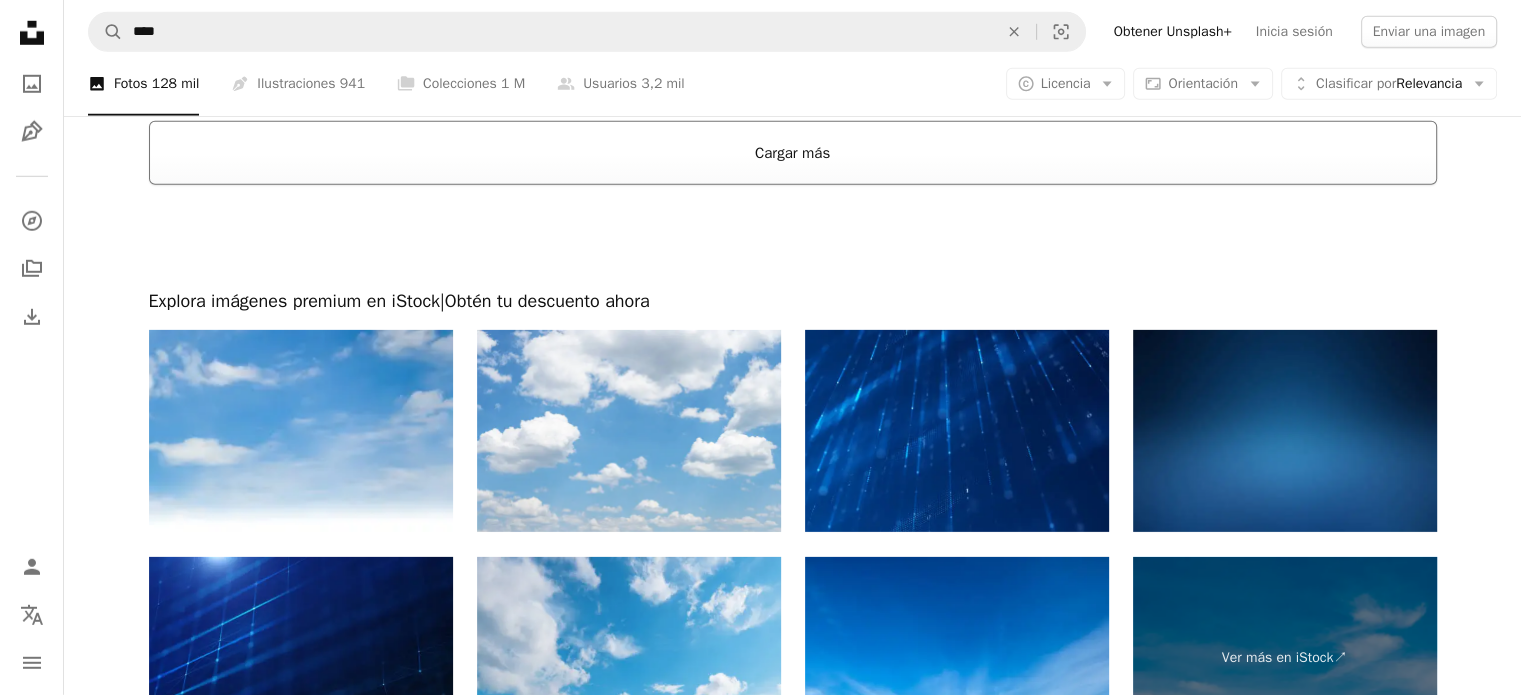click on "Cargar más" at bounding box center (793, 153) 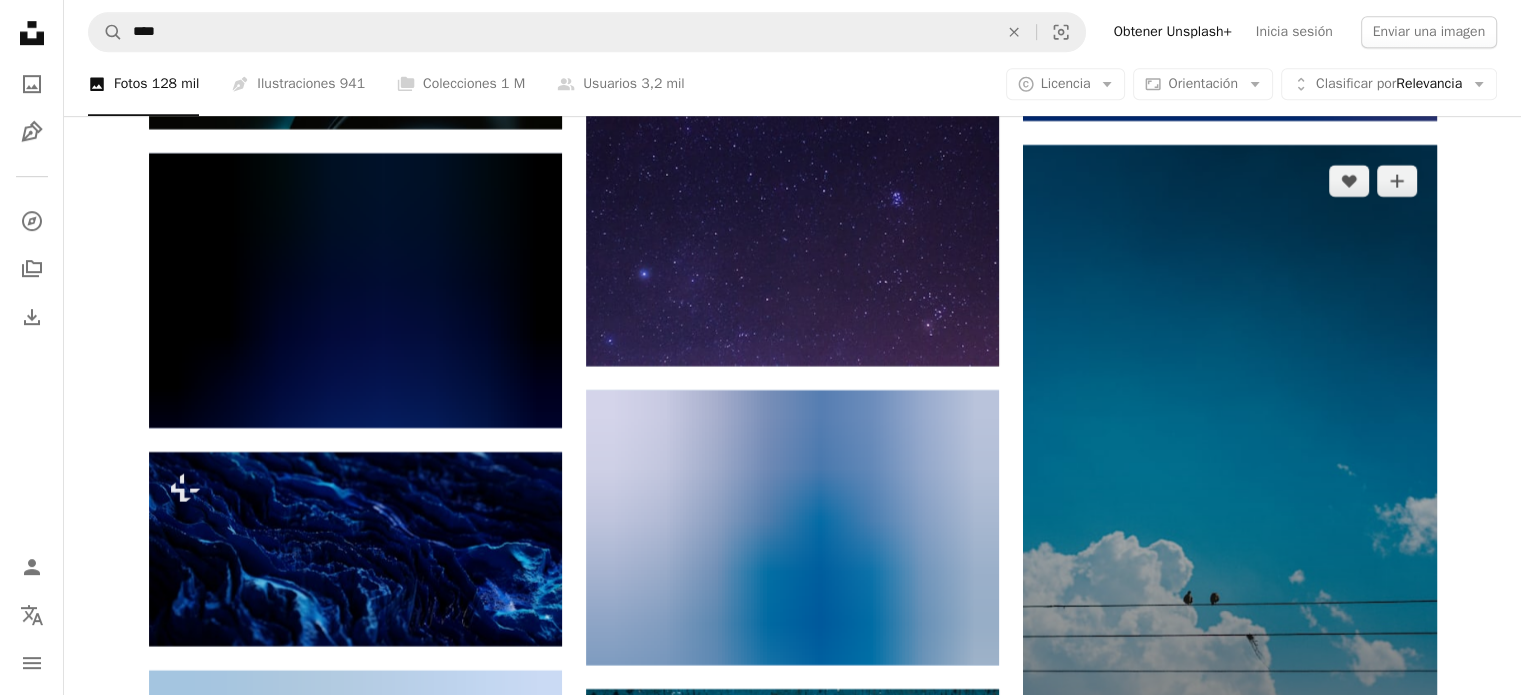scroll, scrollTop: 31700, scrollLeft: 0, axis: vertical 